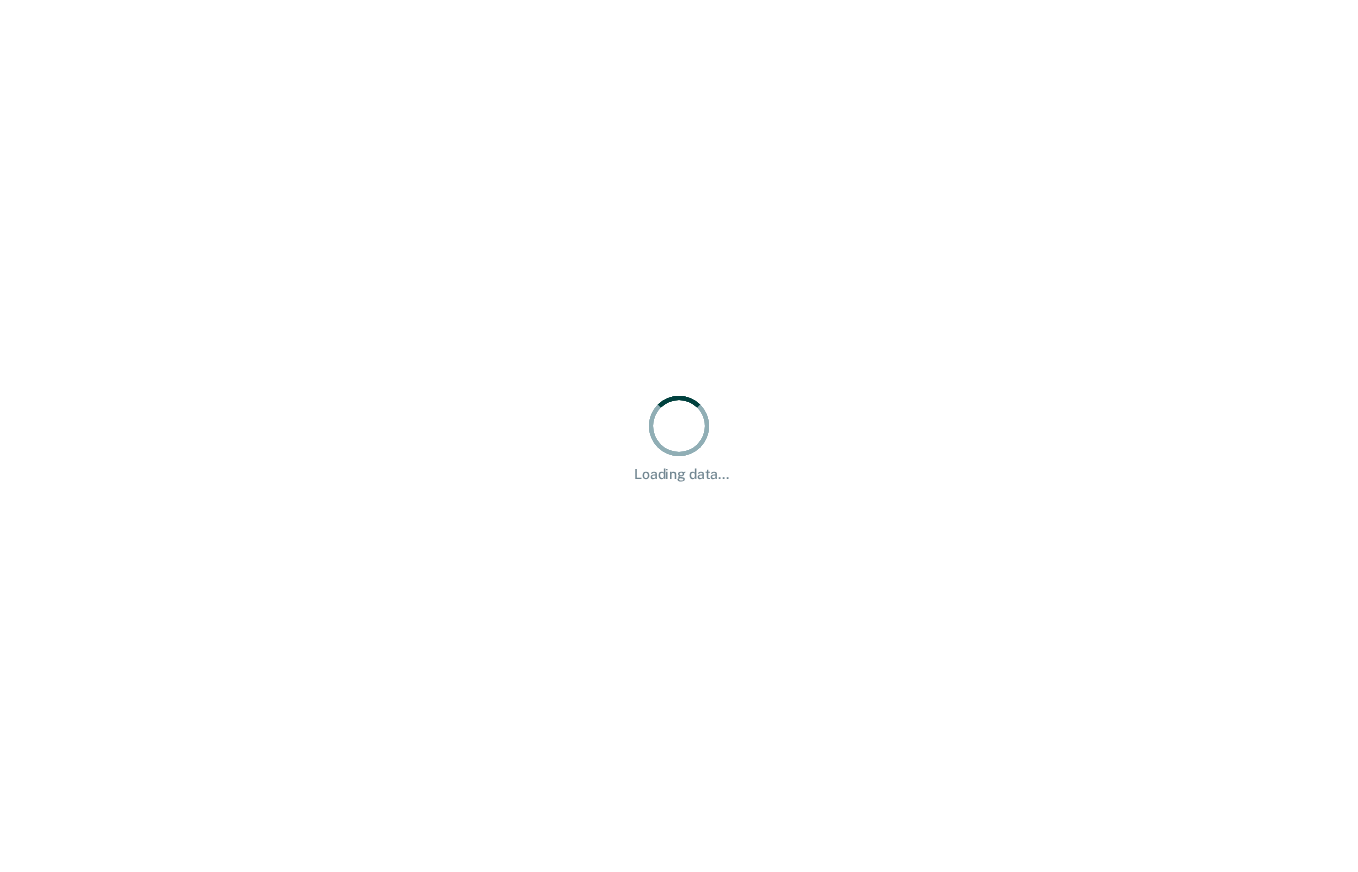 scroll, scrollTop: 0, scrollLeft: 0, axis: both 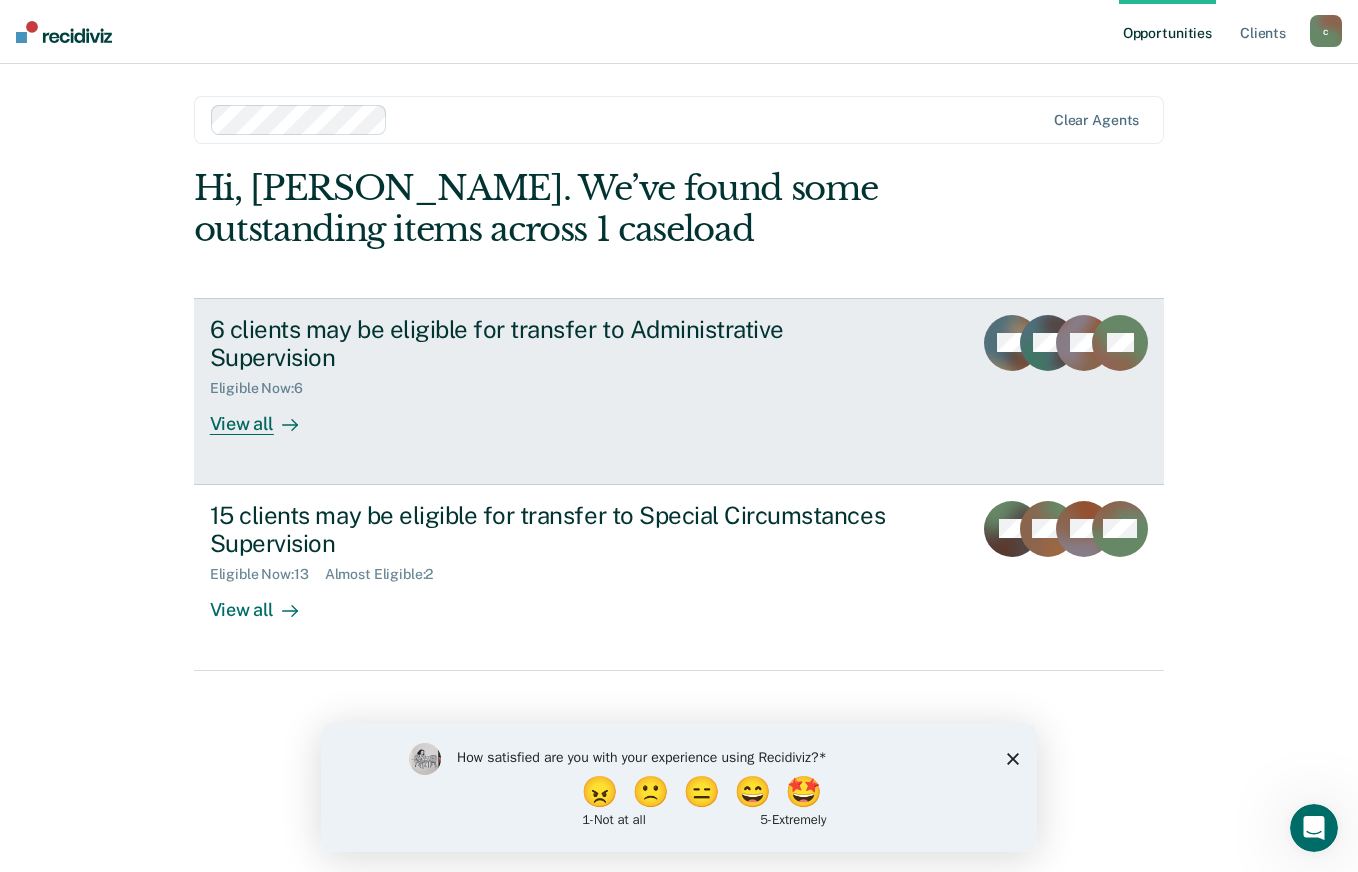 click on "6 clients may be eligible for transfer to Administrative Supervision" at bounding box center (561, 344) 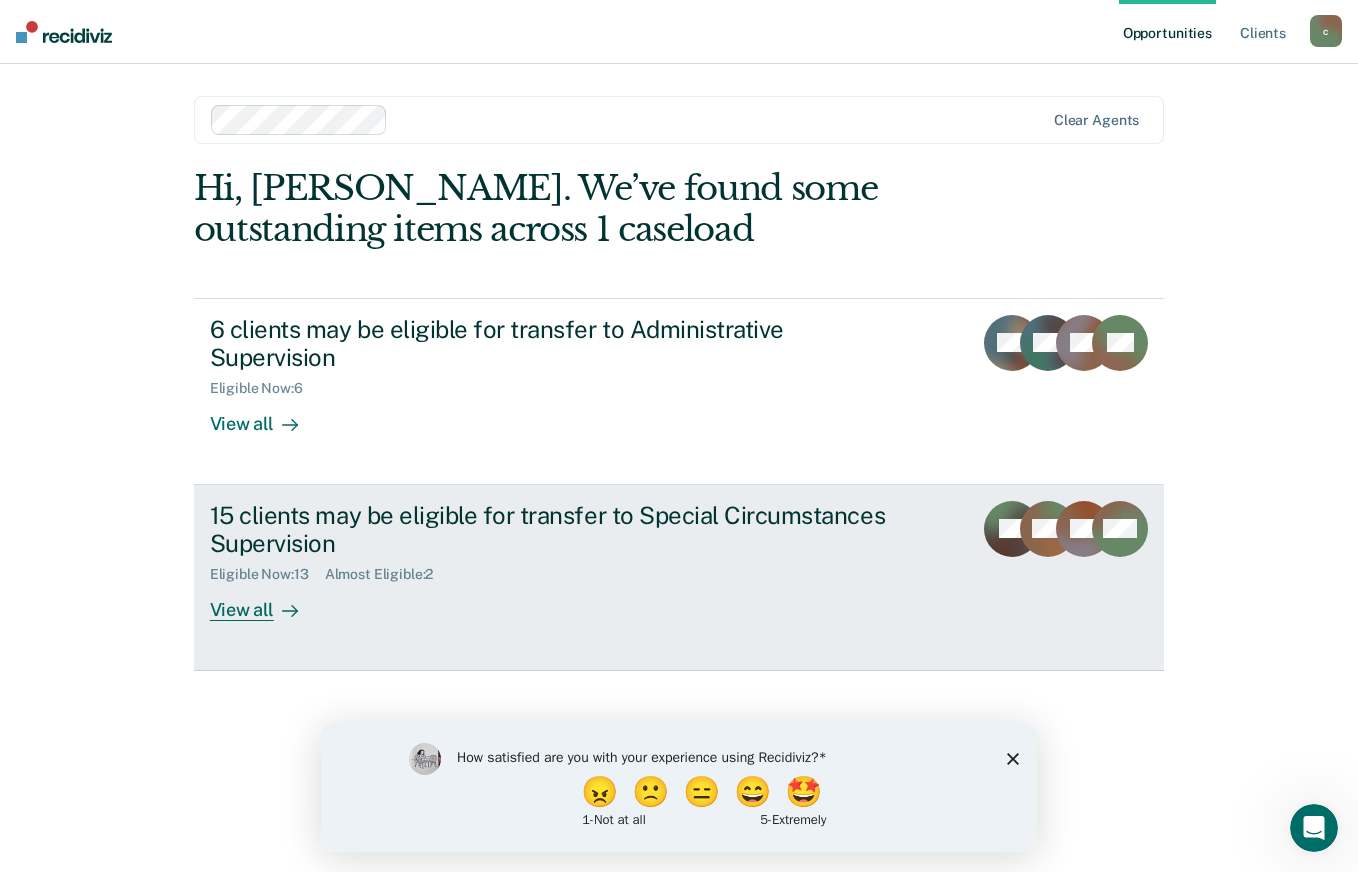 click on "15 clients may be eligible for transfer to Special Circumstances Supervision" at bounding box center (561, 530) 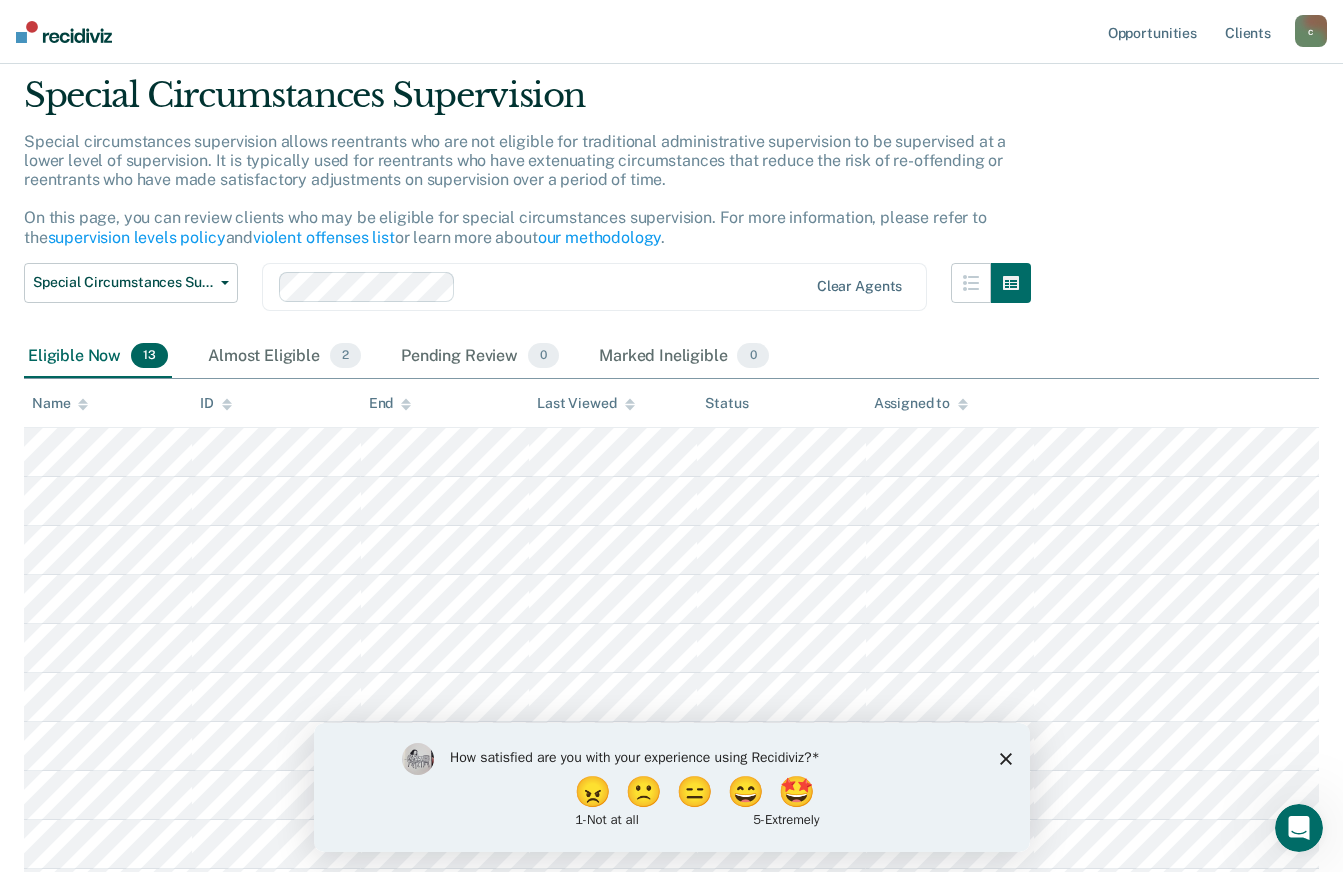 scroll, scrollTop: 60, scrollLeft: 0, axis: vertical 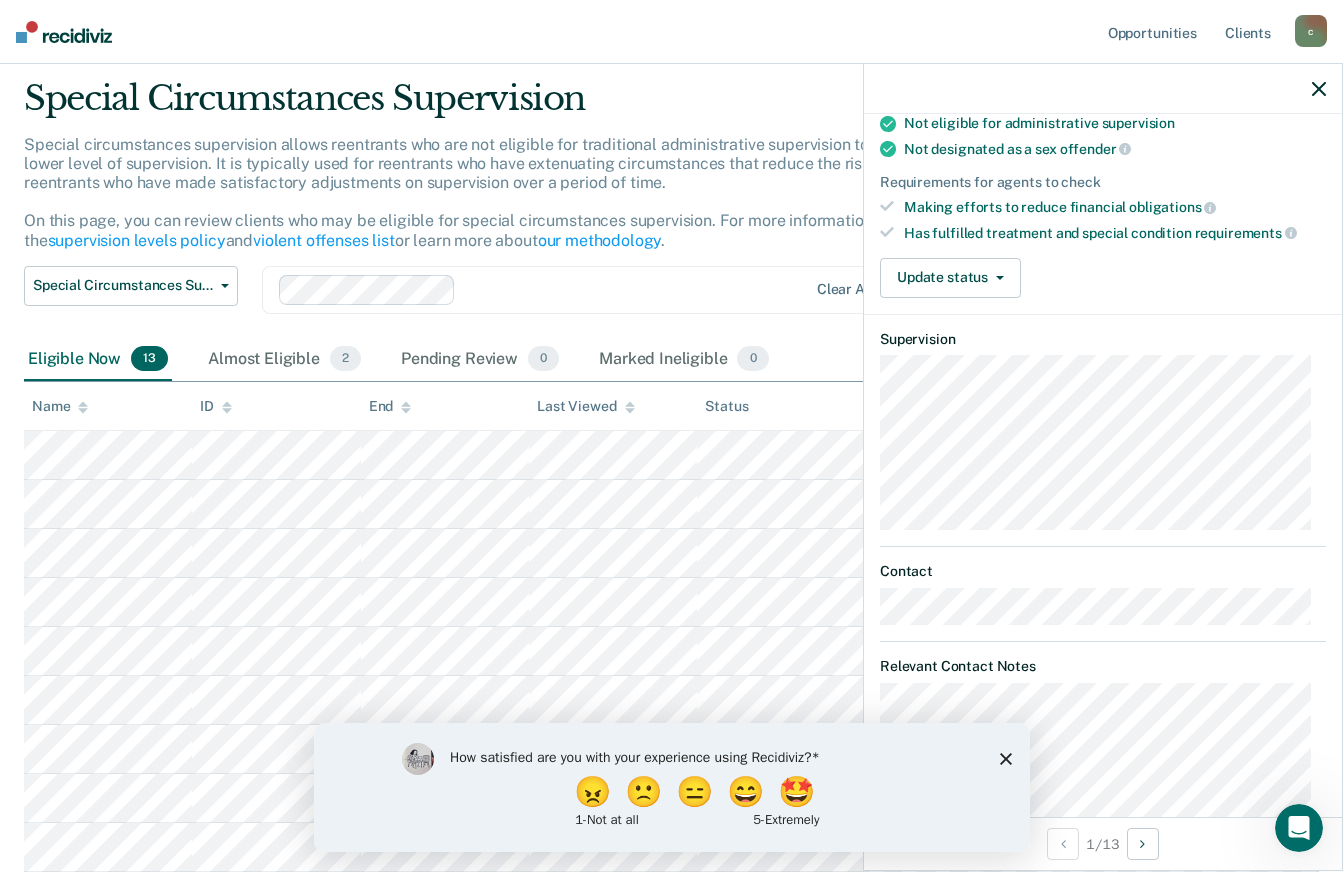 click 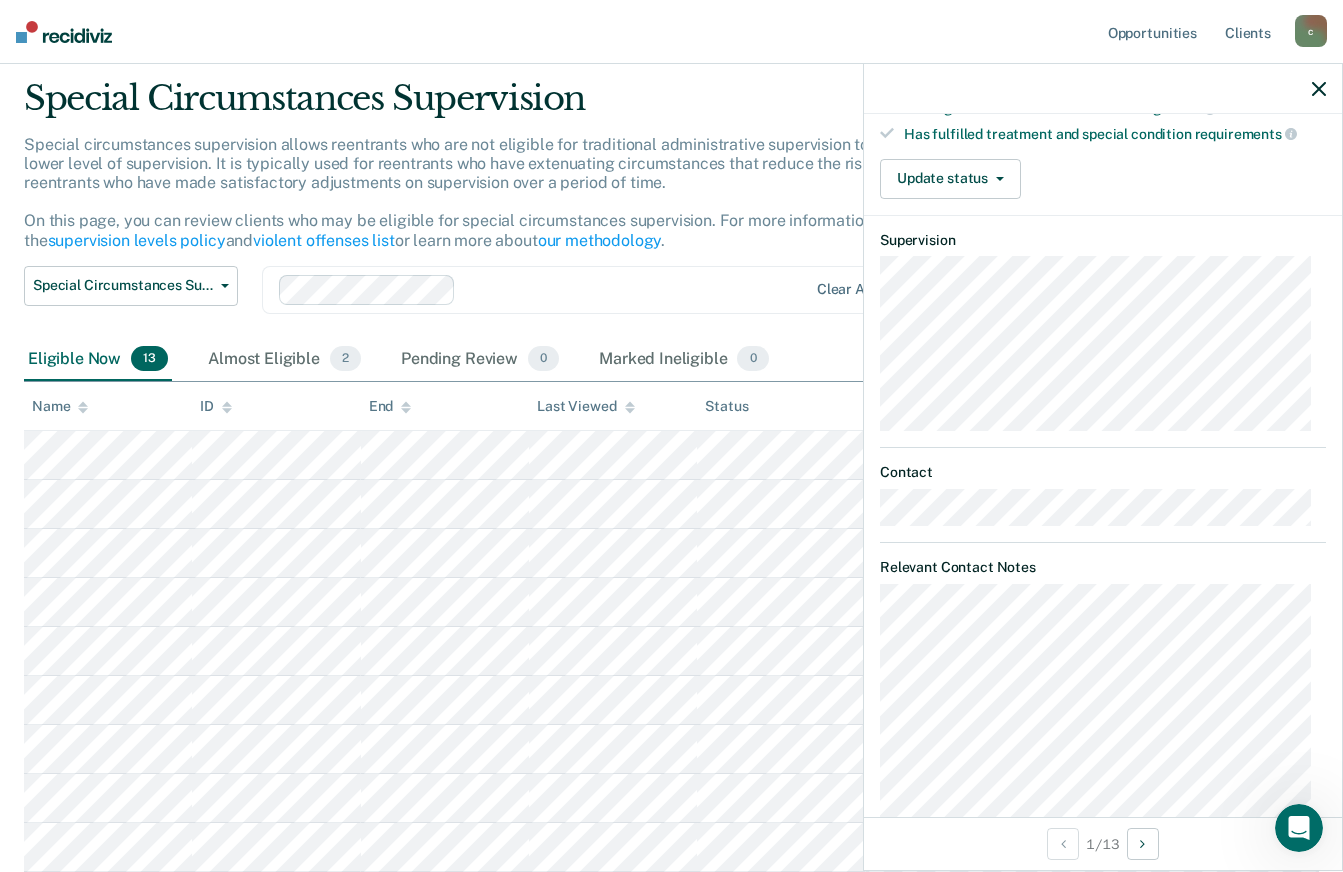 scroll, scrollTop: 438, scrollLeft: 0, axis: vertical 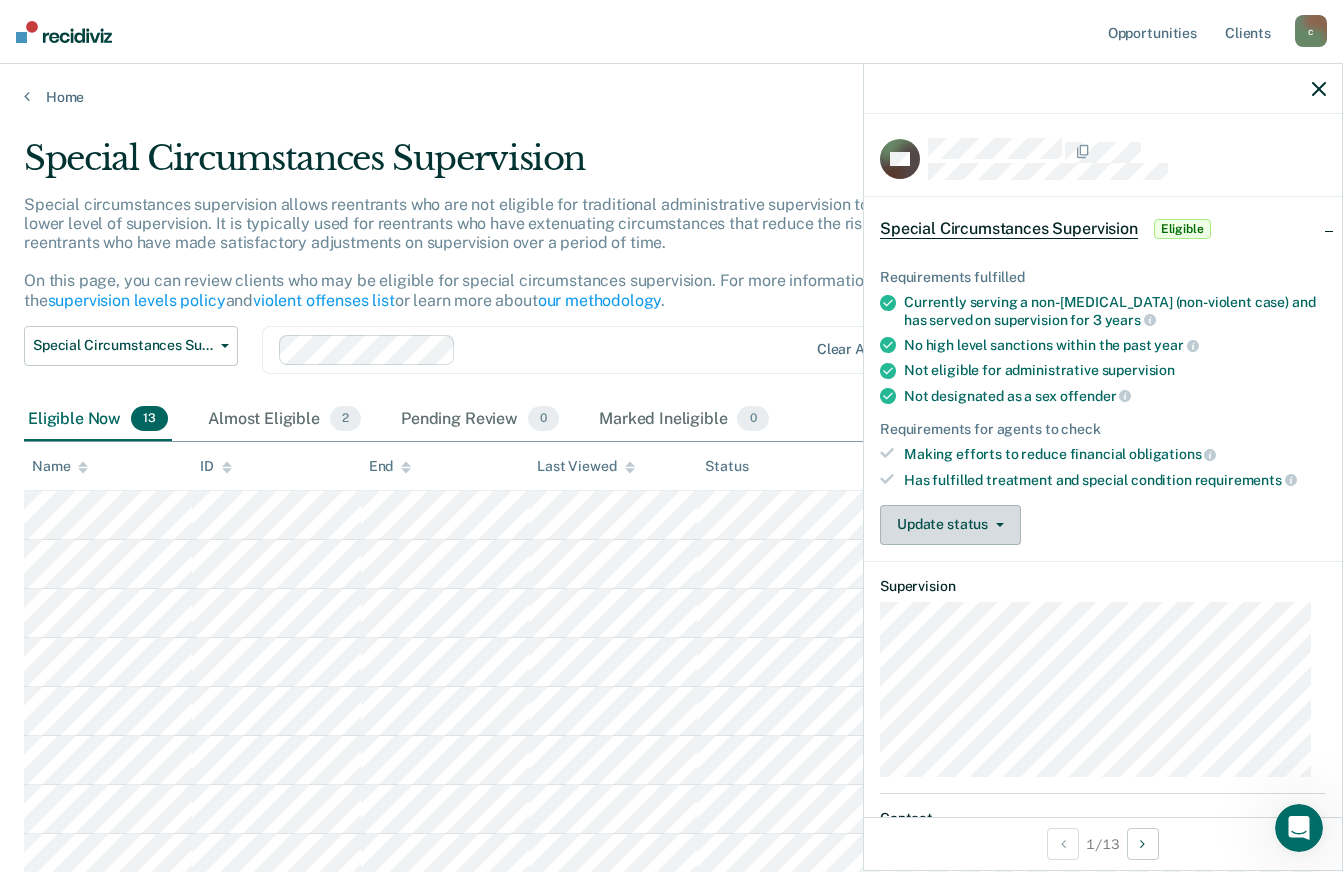 click on "Update status" at bounding box center (950, 525) 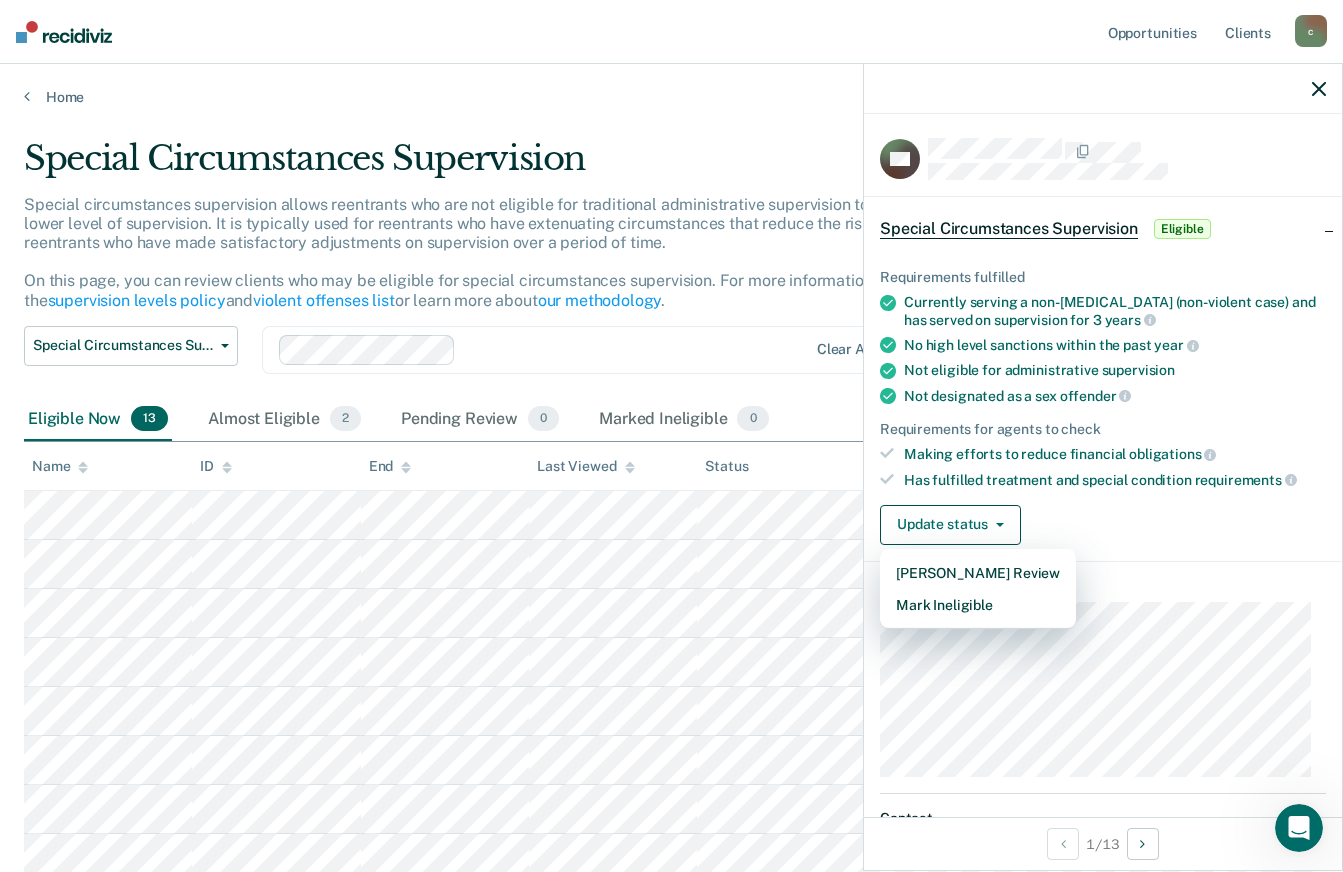 click on "Requirements fulfilled Currently serving a non-[MEDICAL_DATA] (non-violent case) and has served on supervision for 3   years   No high level sanctions within the past   year   Not eligible for administrative   supervision Not designated as a sex   offender   Requirements for agents to check Making efforts to reduce financial   obligations   Has fulfilled treatment and special condition   requirements" at bounding box center (1103, 378) 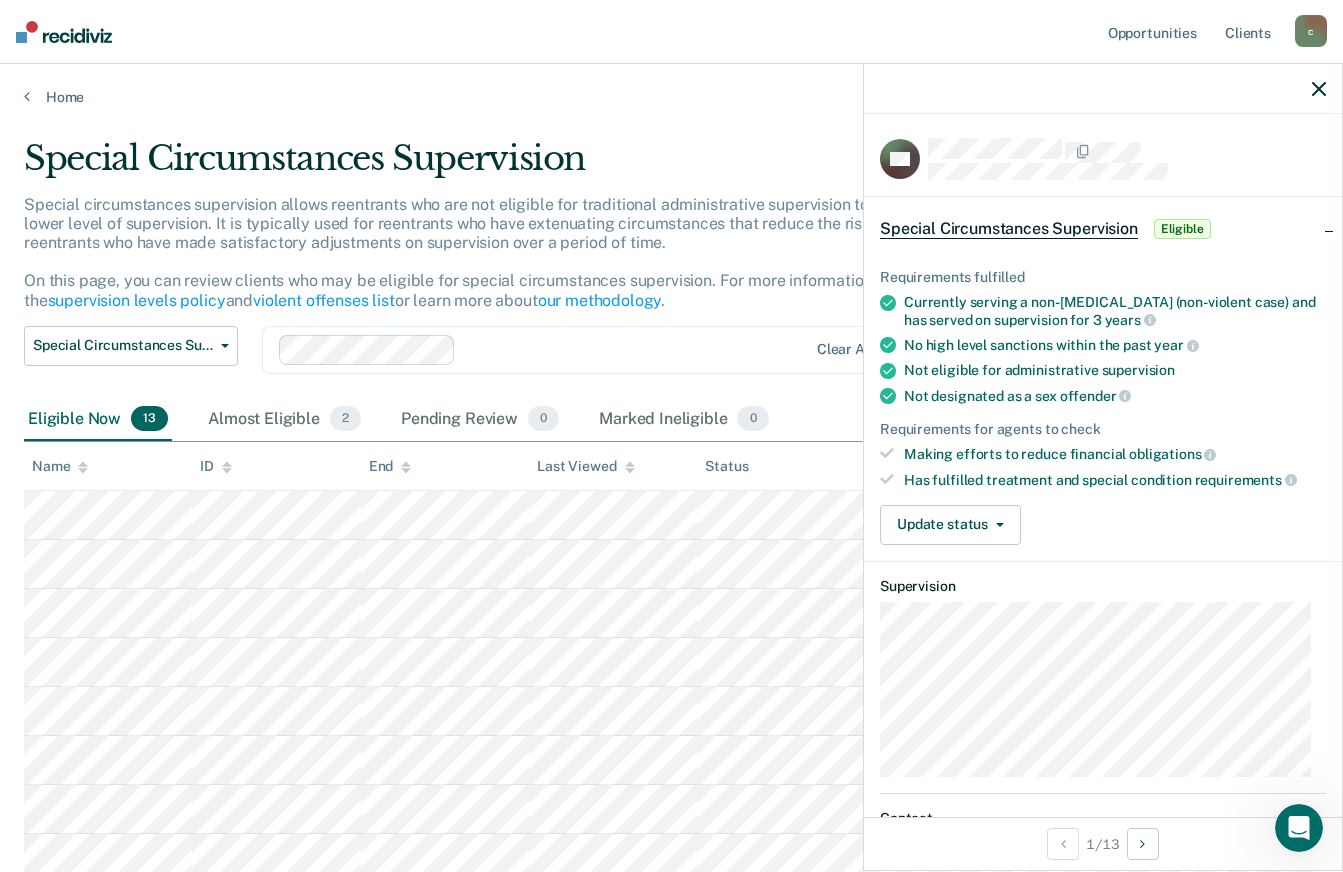 click 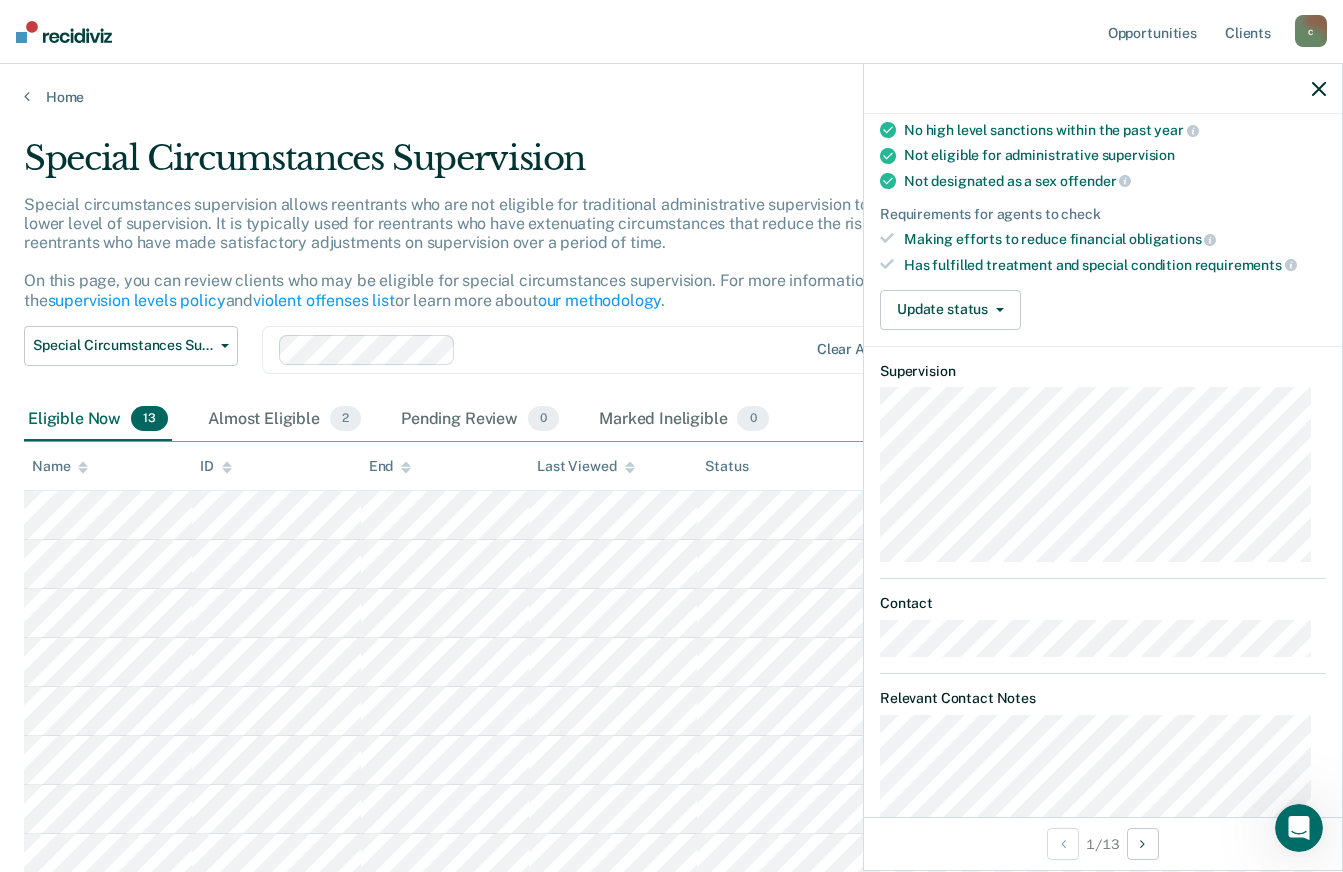 scroll, scrollTop: 438, scrollLeft: 0, axis: vertical 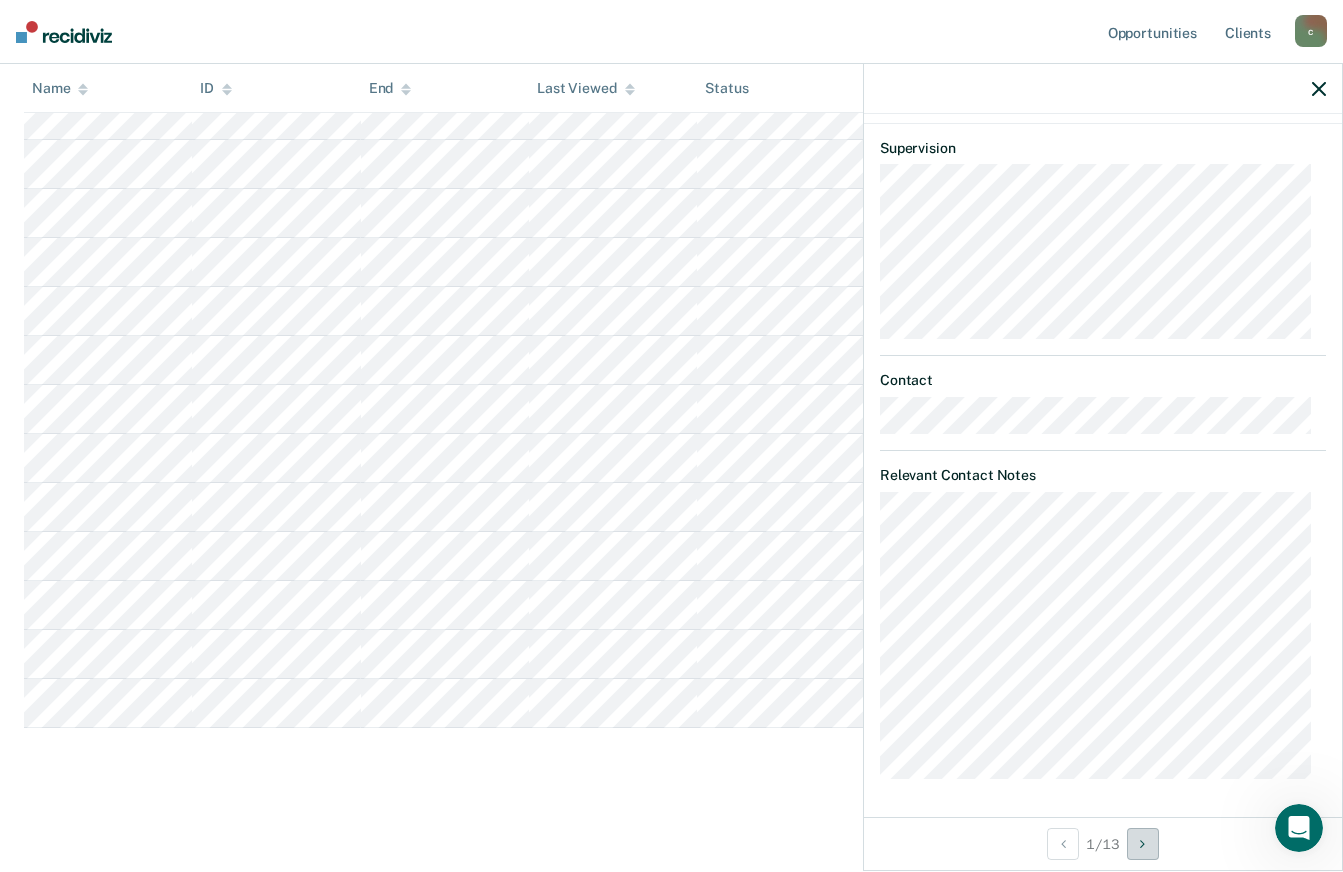 click at bounding box center (1142, 844) 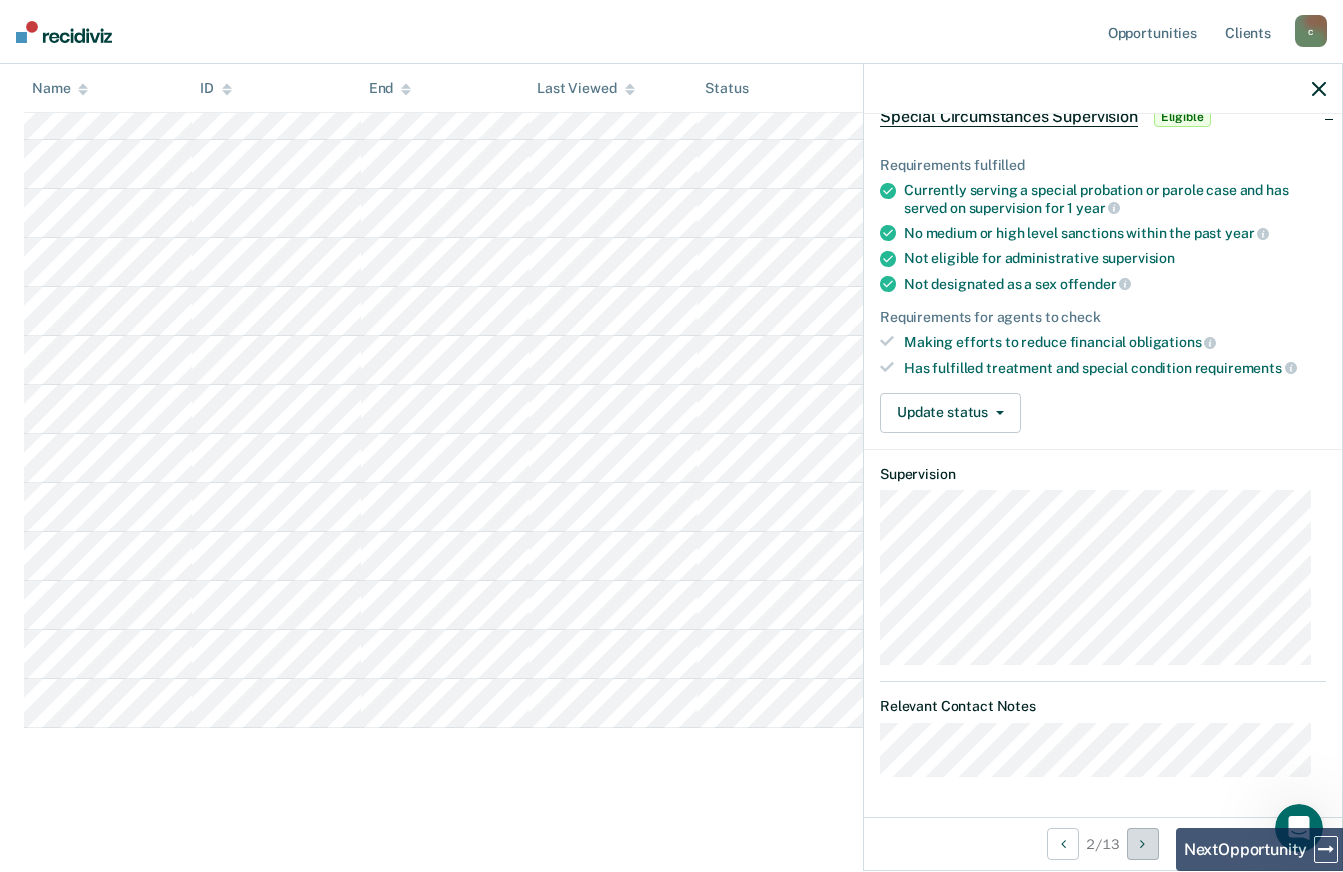 scroll, scrollTop: 110, scrollLeft: 0, axis: vertical 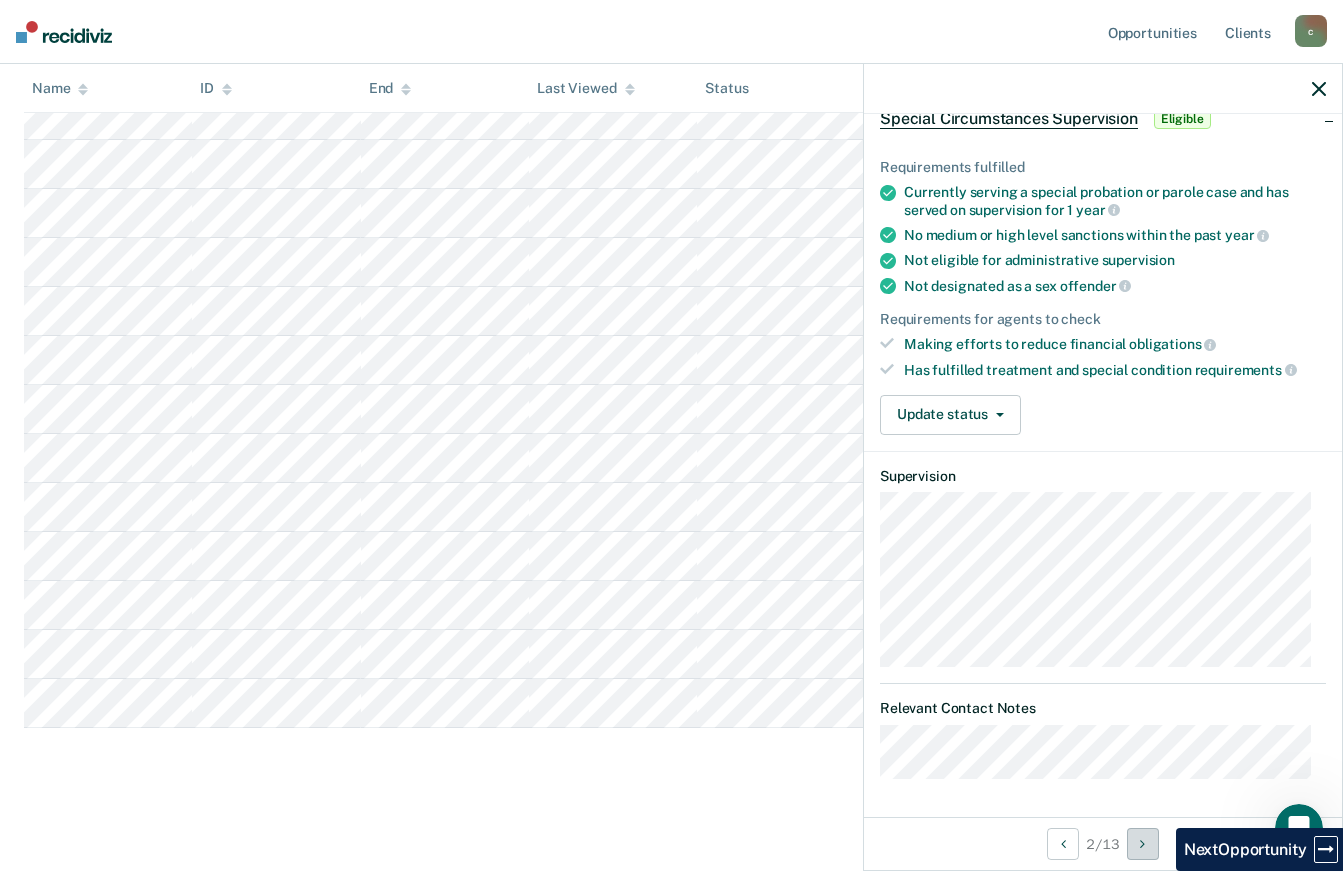 click at bounding box center (1142, 844) 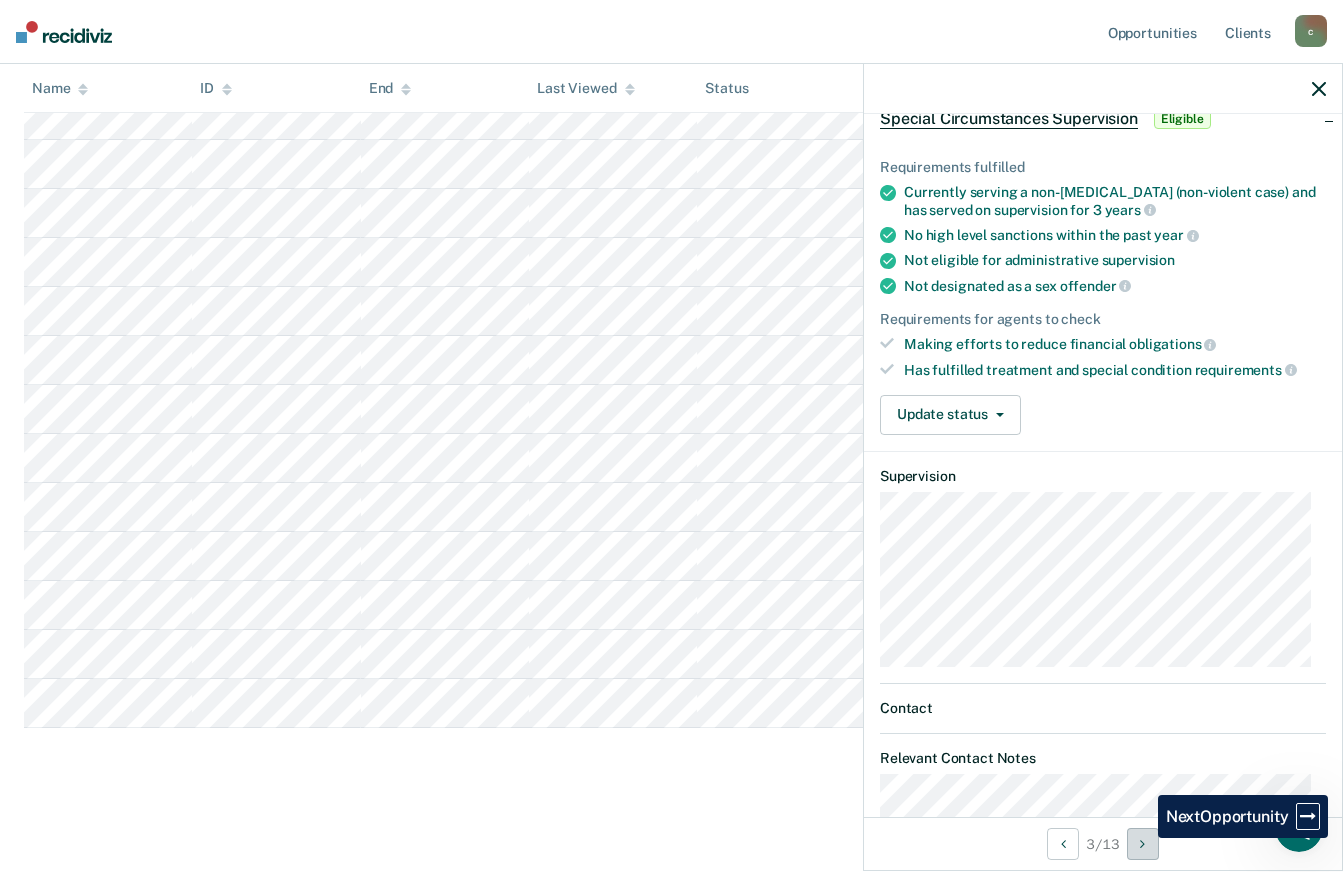 scroll, scrollTop: 421, scrollLeft: 0, axis: vertical 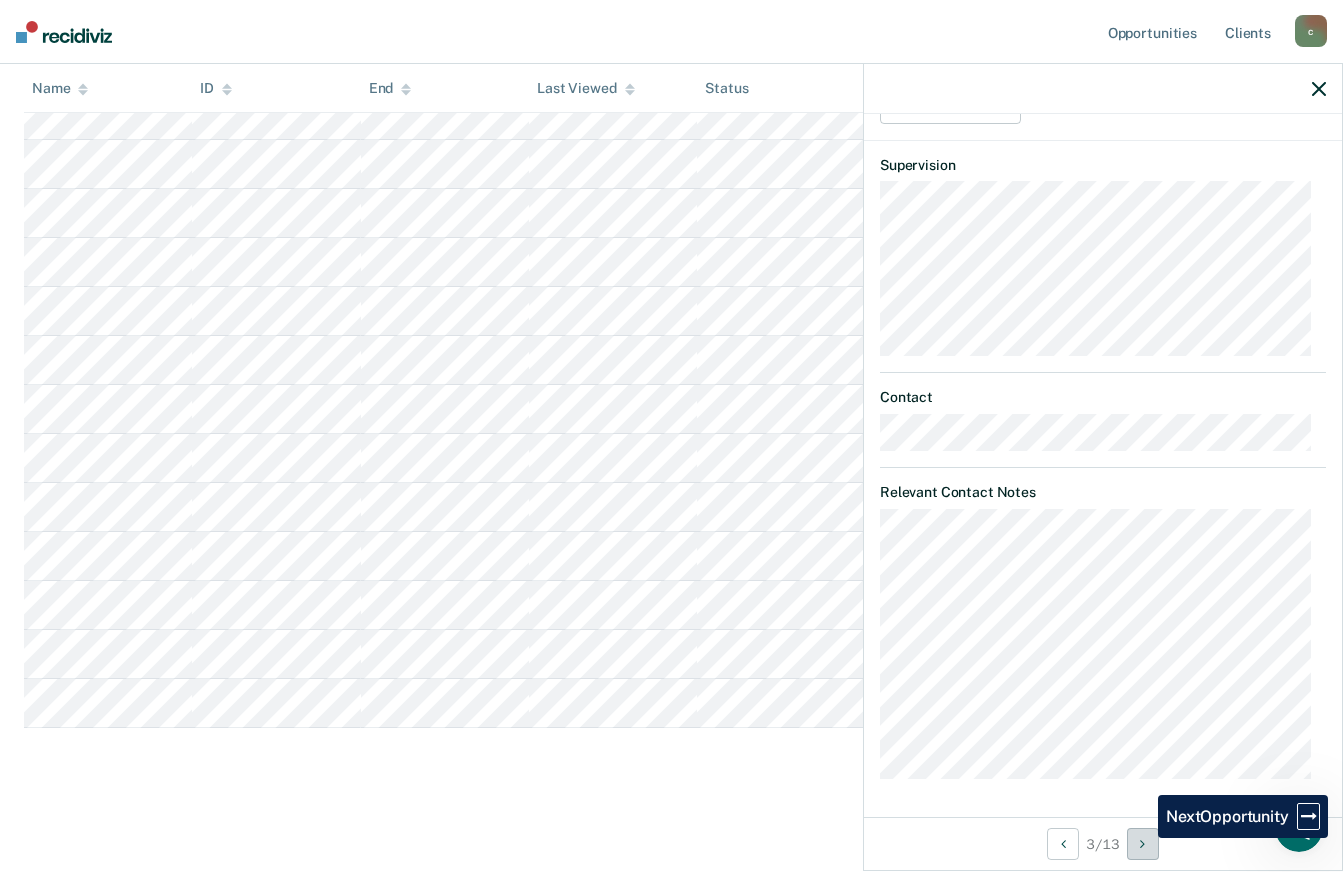 click at bounding box center [1142, 844] 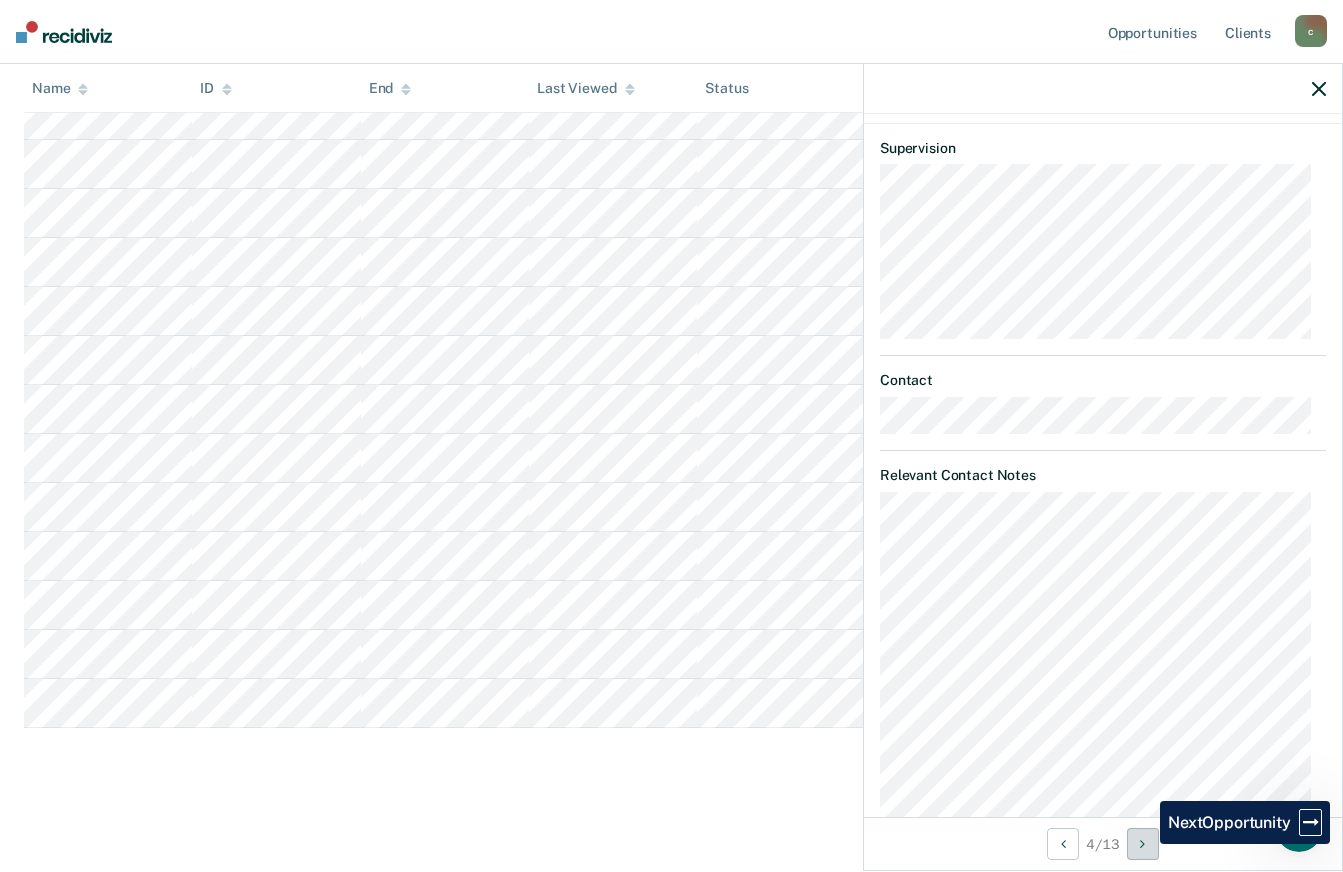 click at bounding box center [1142, 844] 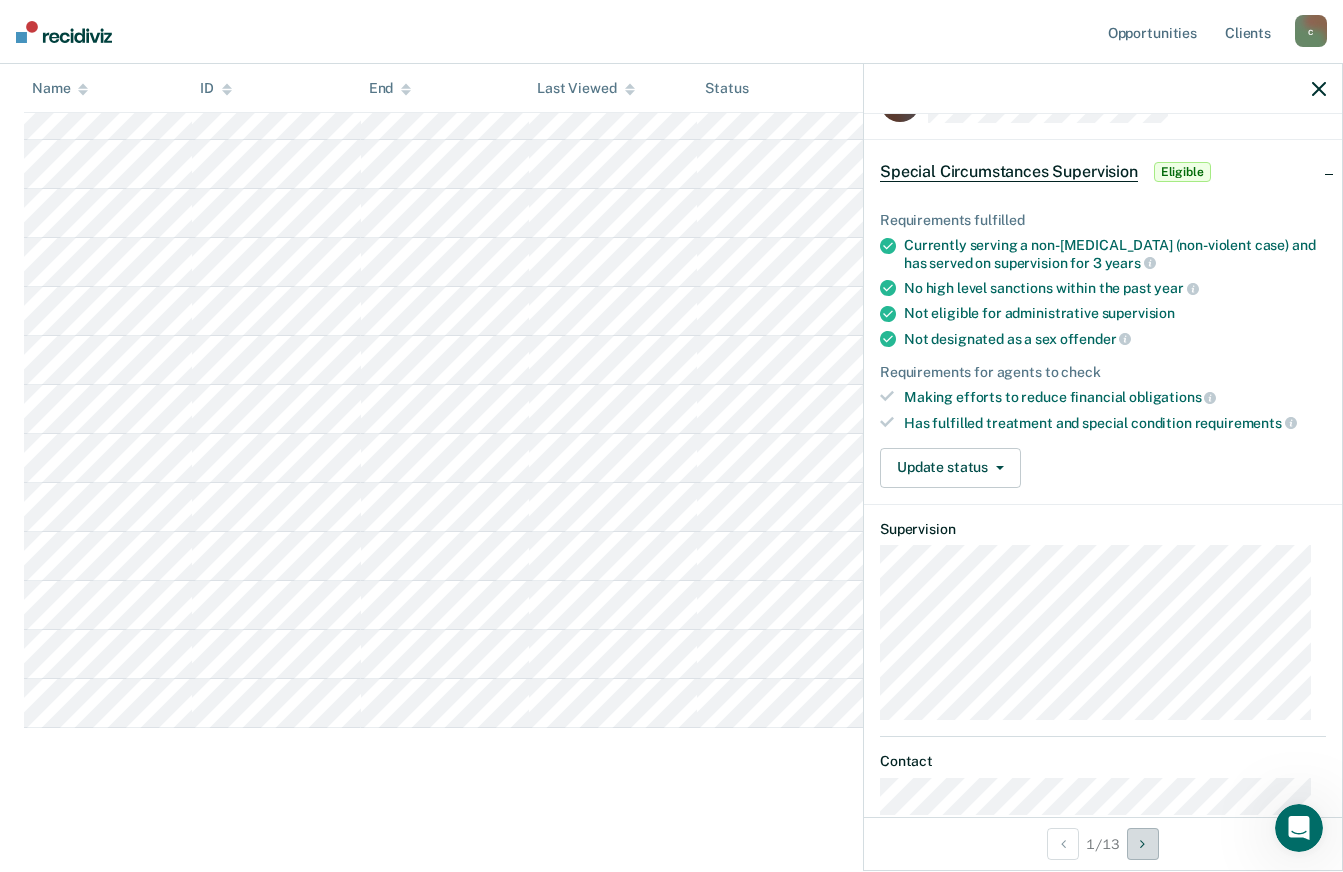 scroll, scrollTop: 0, scrollLeft: 0, axis: both 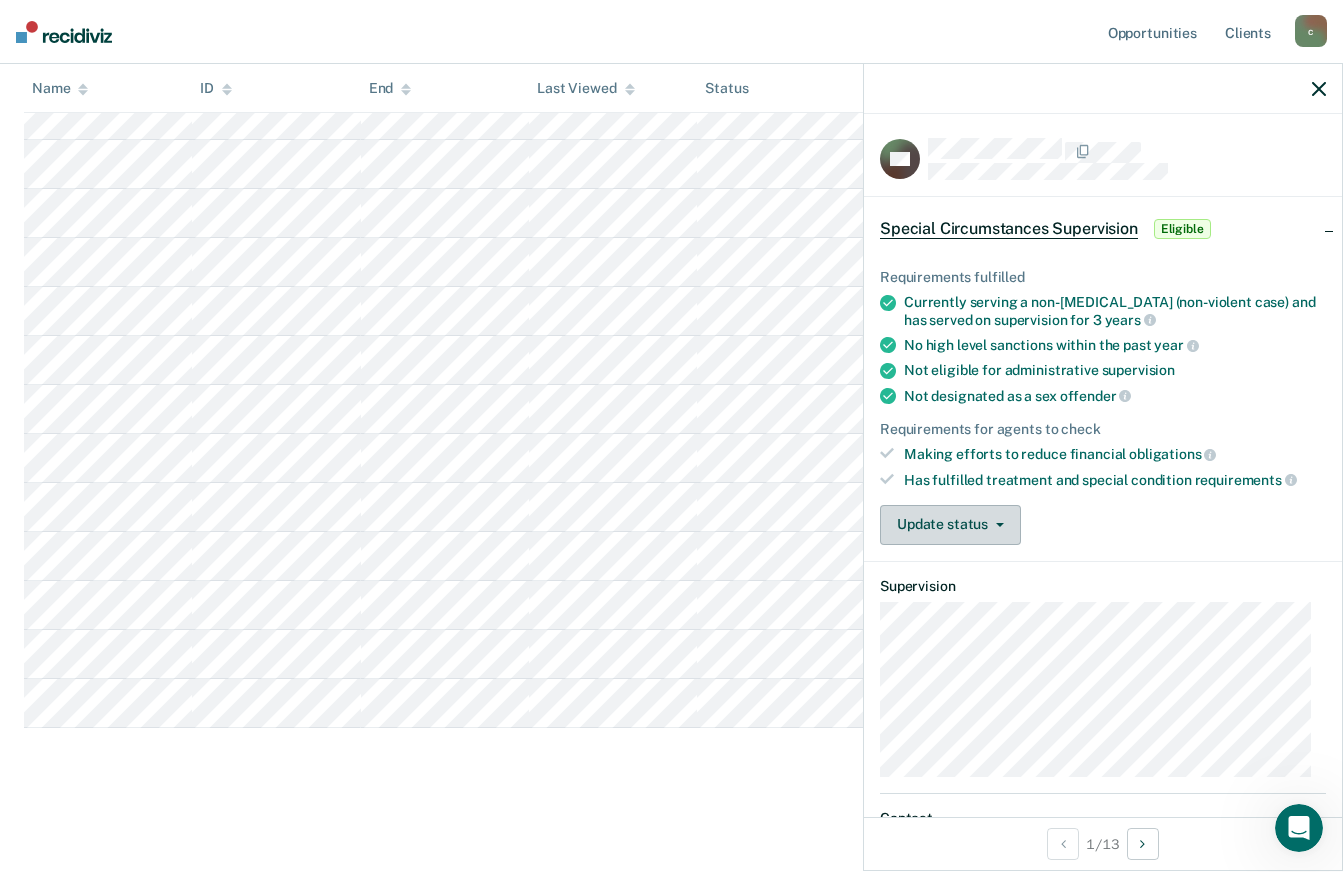 click on "Update status" at bounding box center (950, 525) 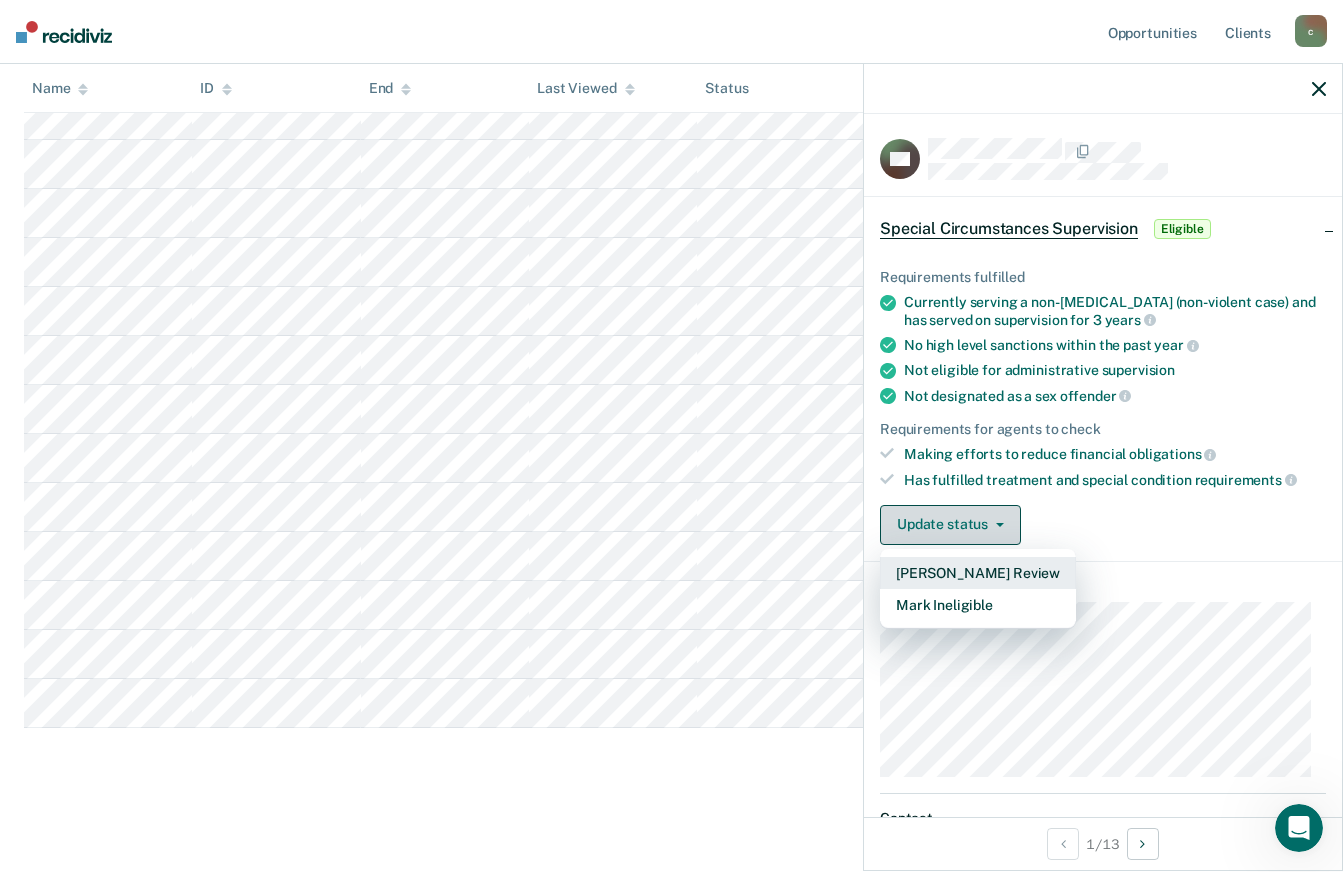 click on "[PERSON_NAME] Review" at bounding box center (978, 573) 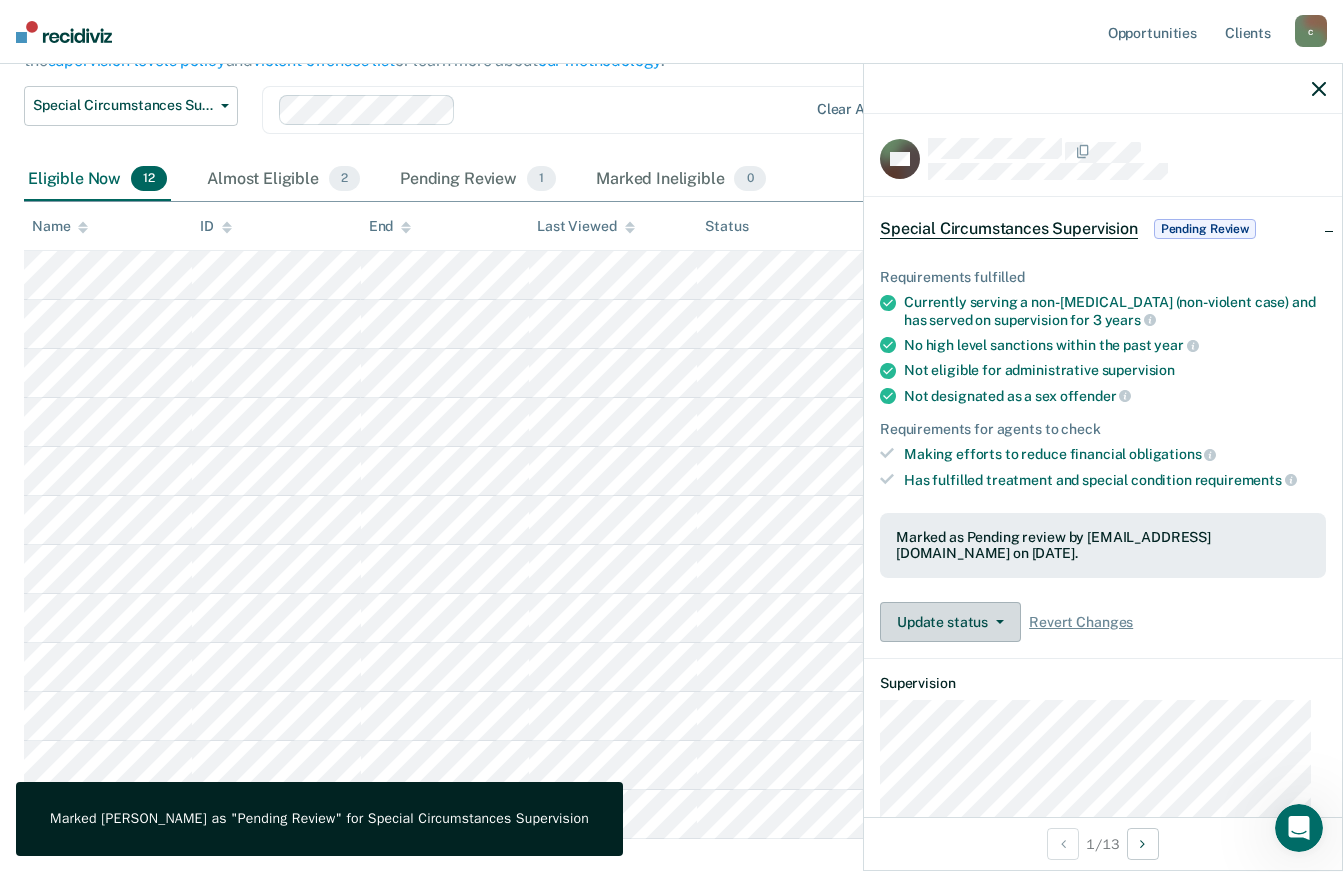 scroll, scrollTop: 174, scrollLeft: 0, axis: vertical 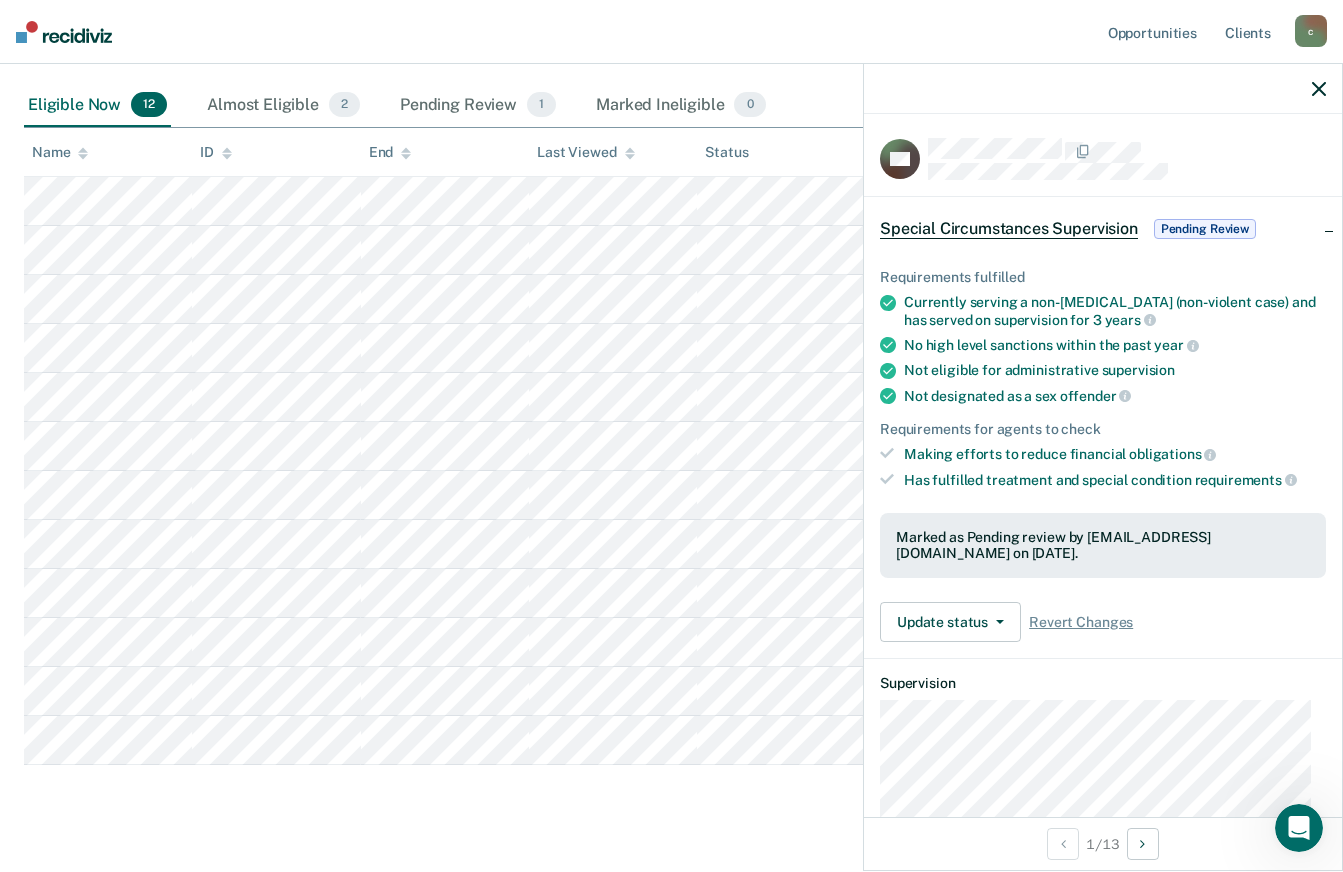 click on "Pending Review" at bounding box center (1205, 229) 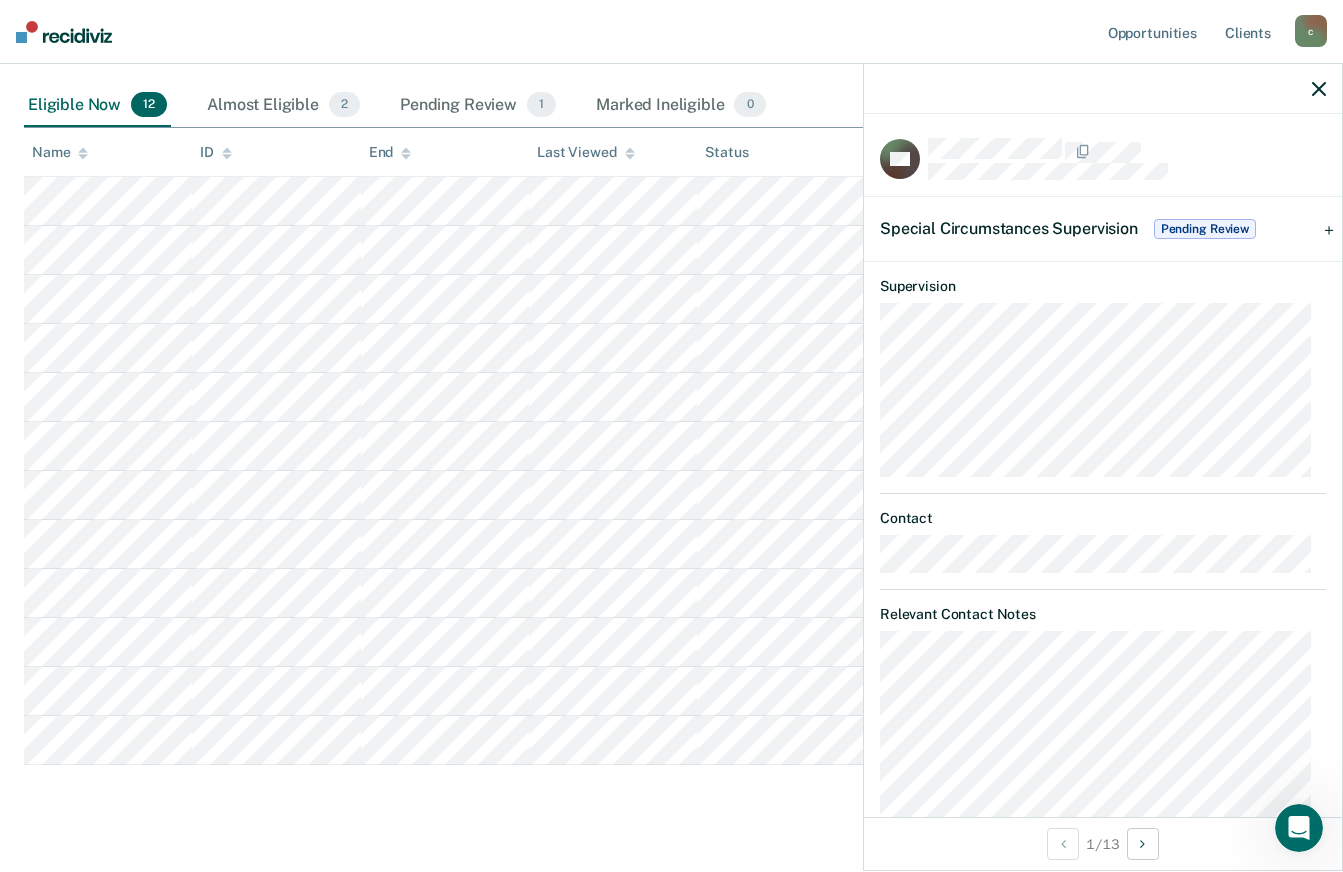 click on "Pending Review" at bounding box center (1205, 229) 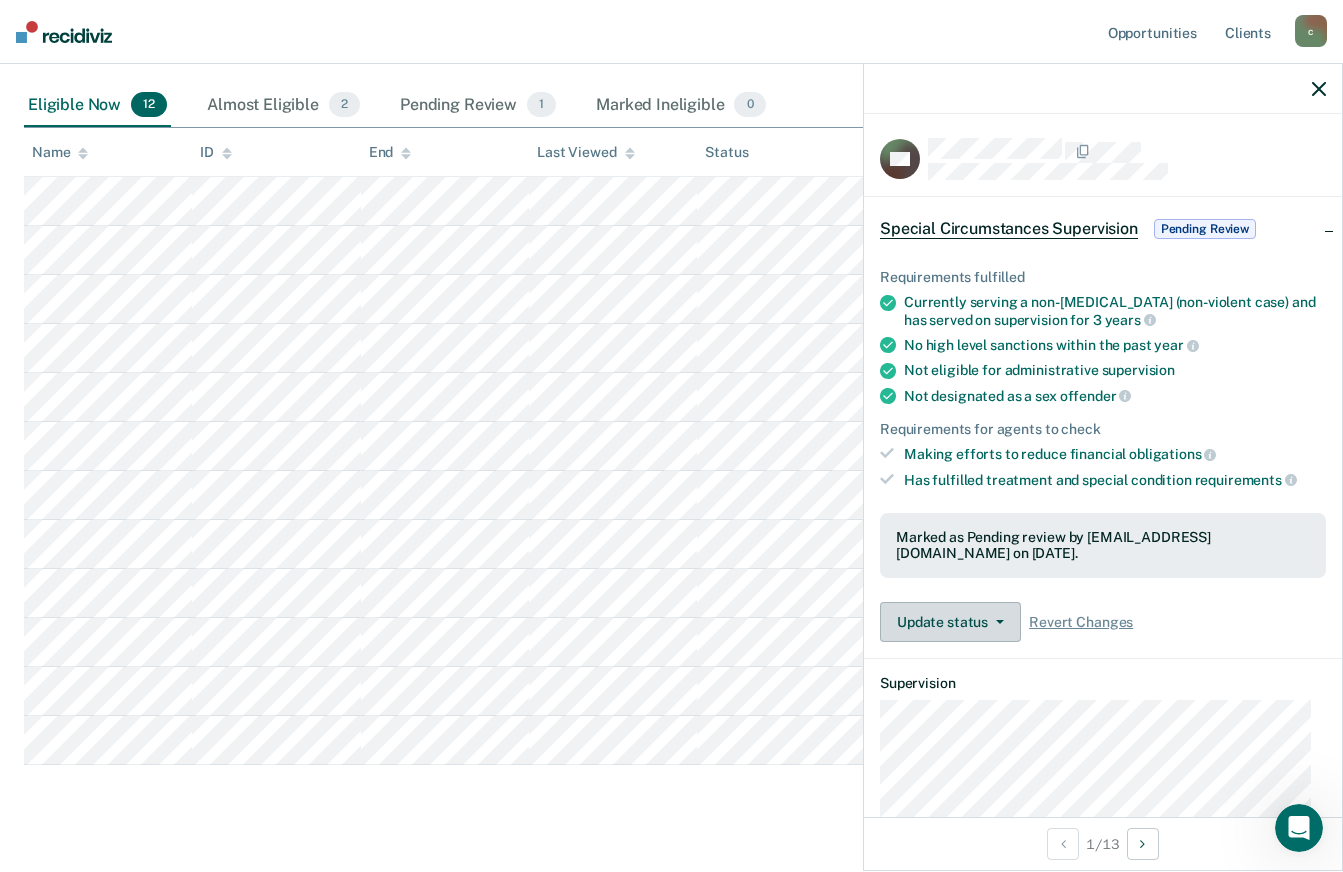 click 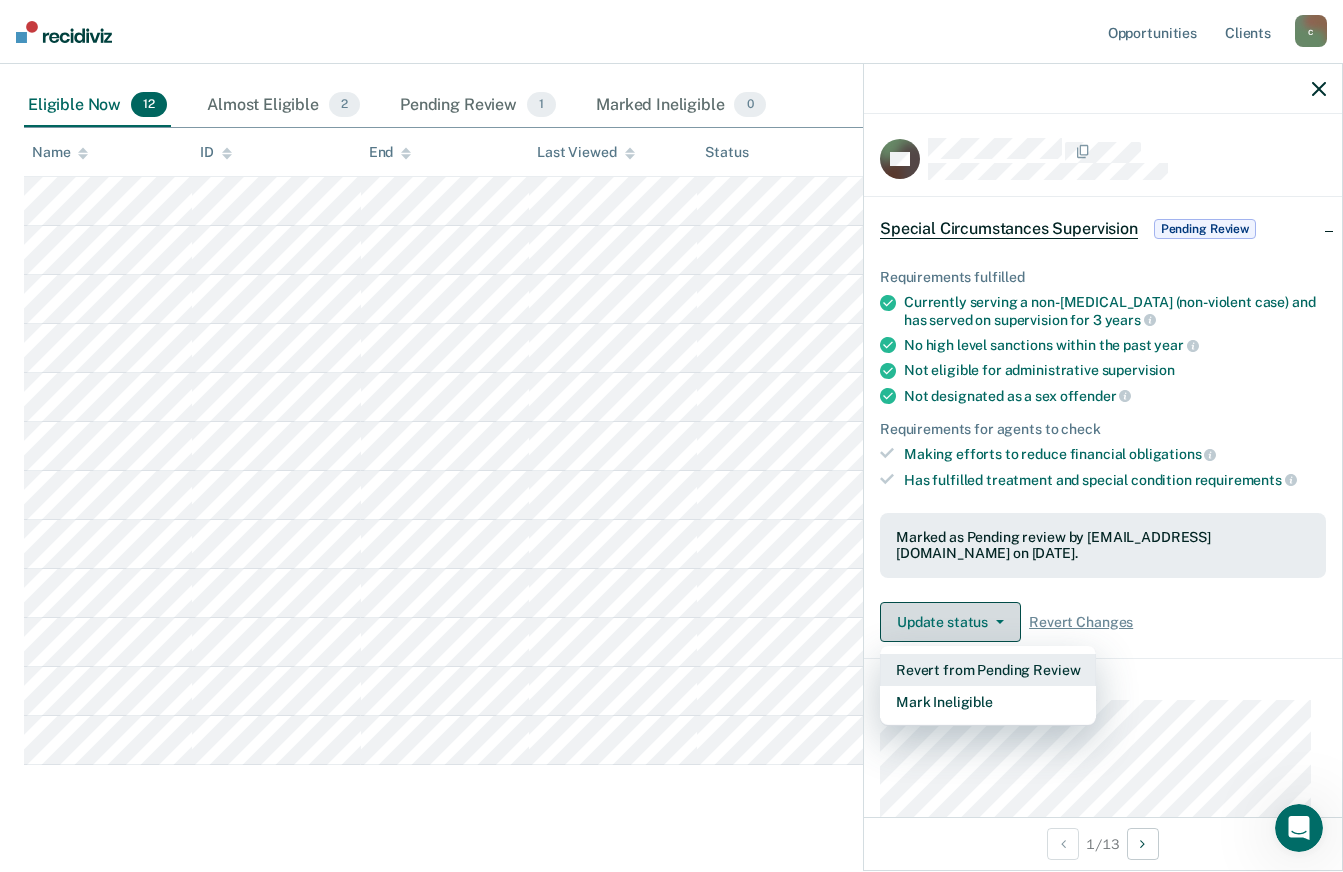 click on "Revert from Pending Review" at bounding box center [988, 670] 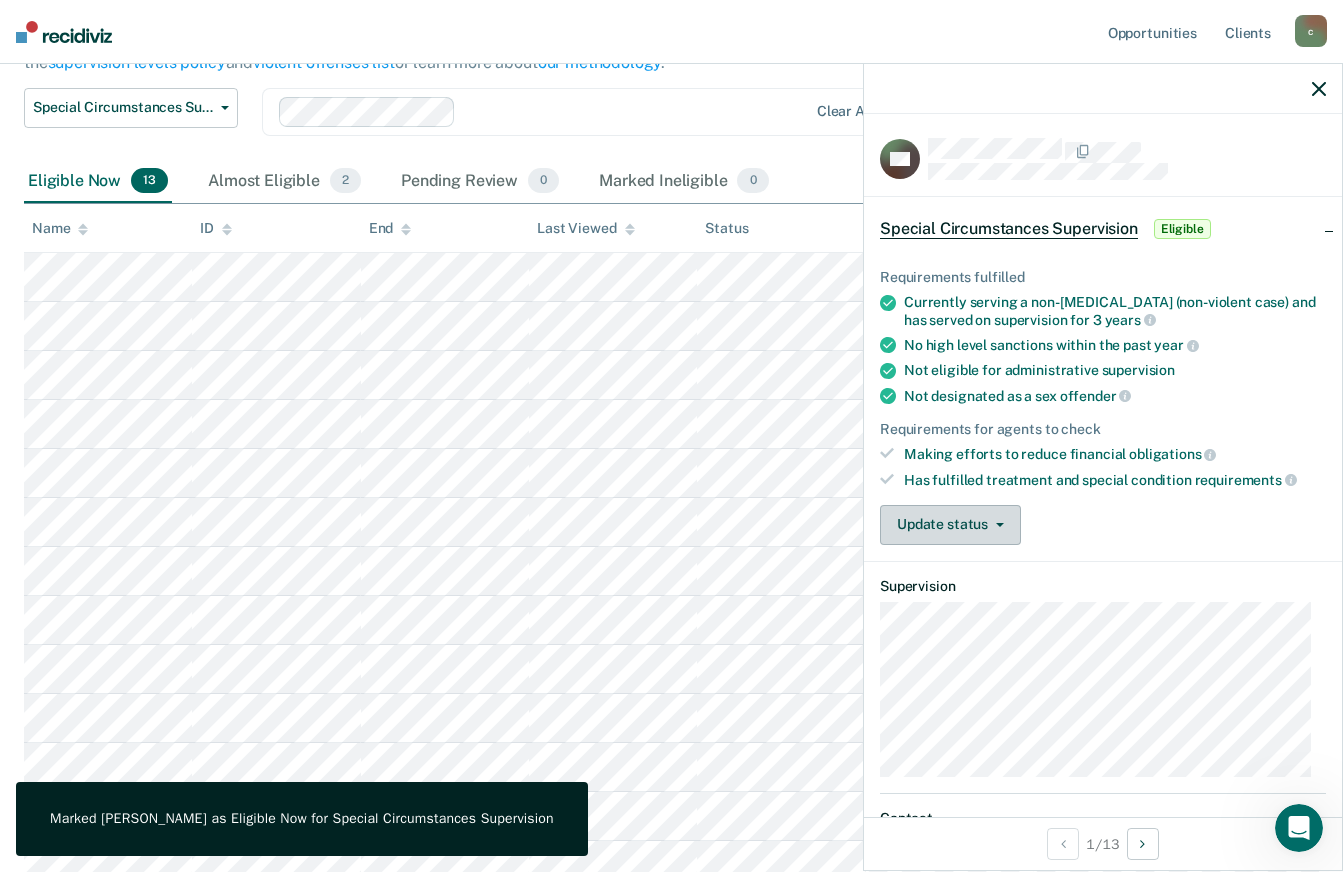 scroll, scrollTop: 235, scrollLeft: 0, axis: vertical 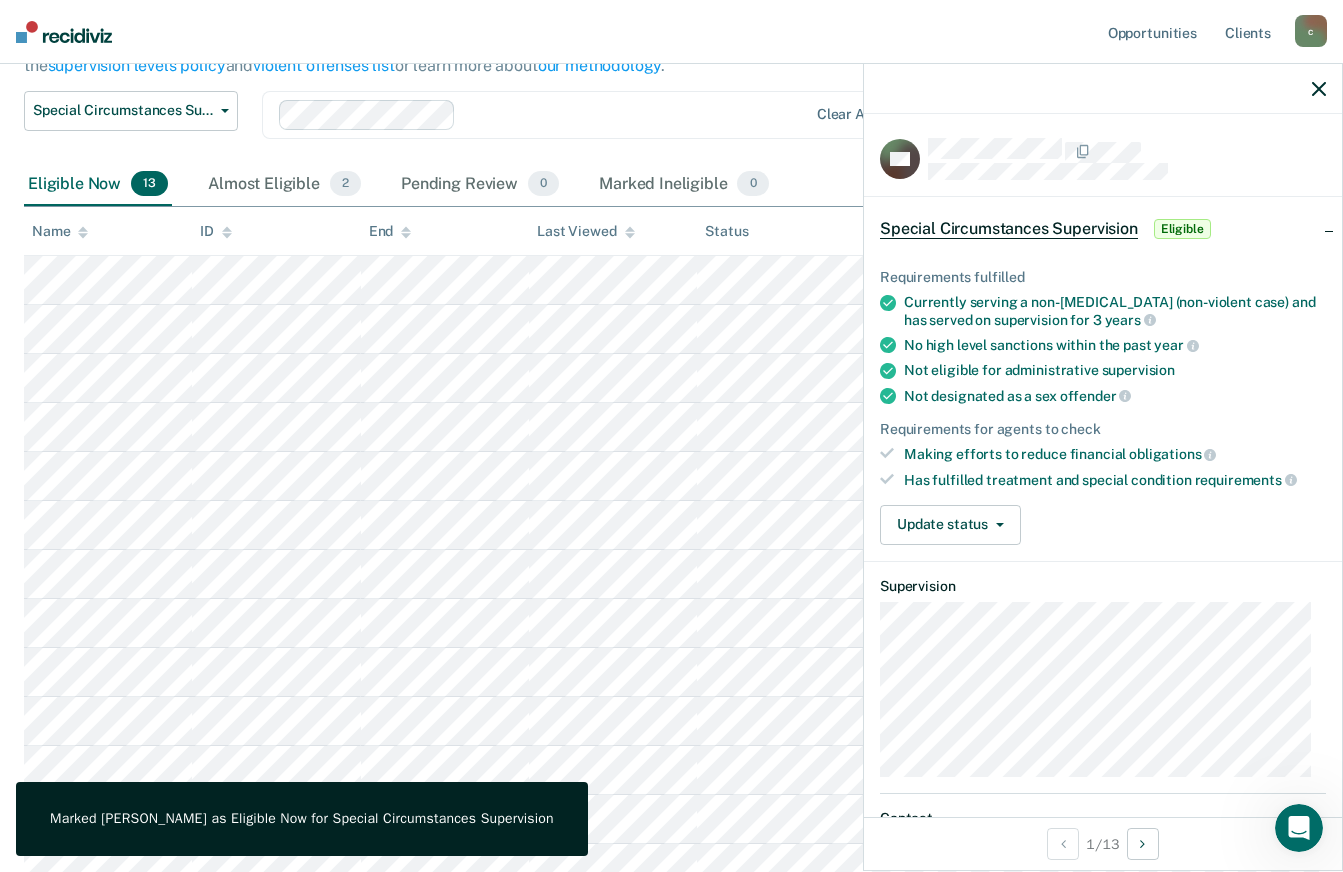 click 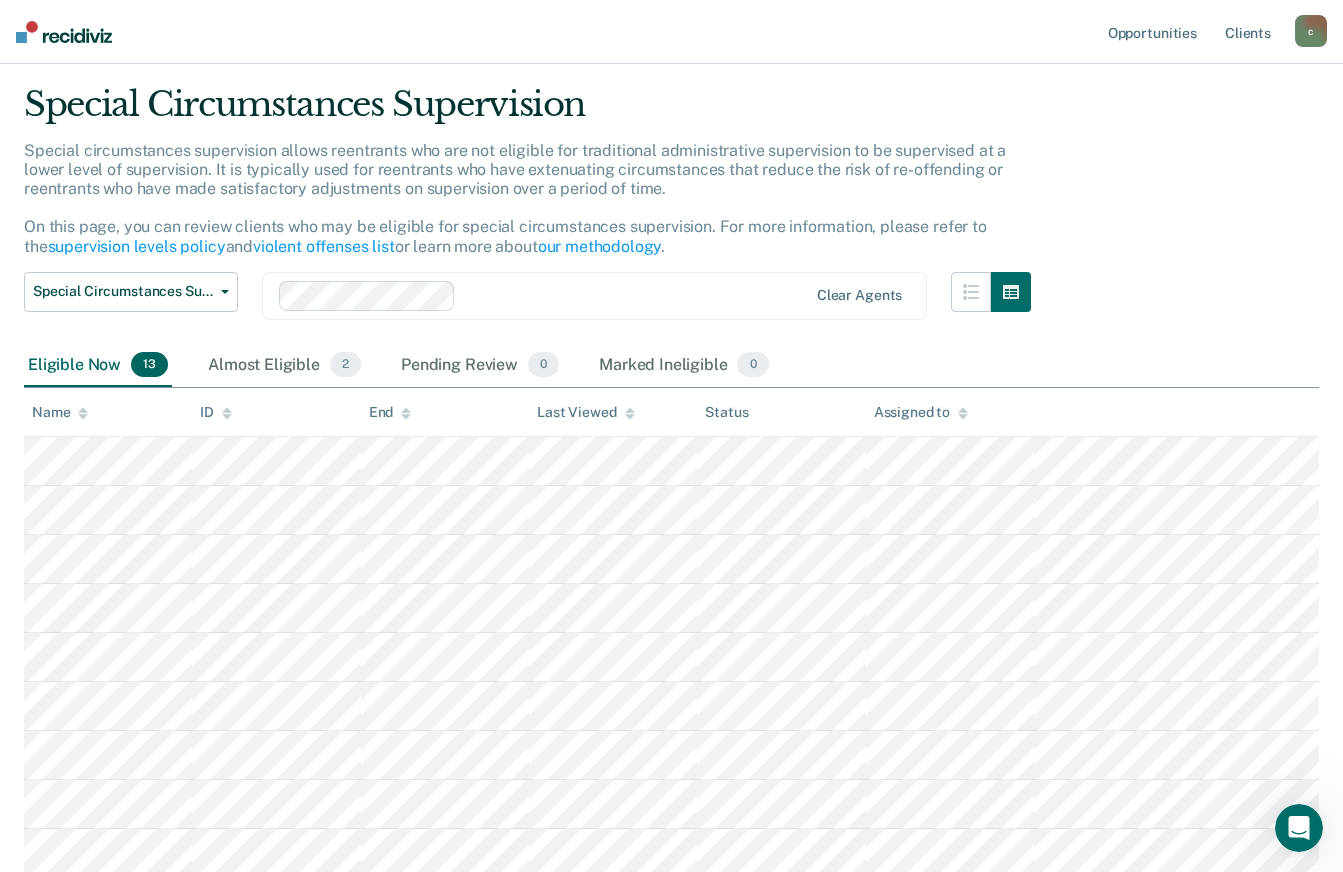 scroll, scrollTop: 52, scrollLeft: 0, axis: vertical 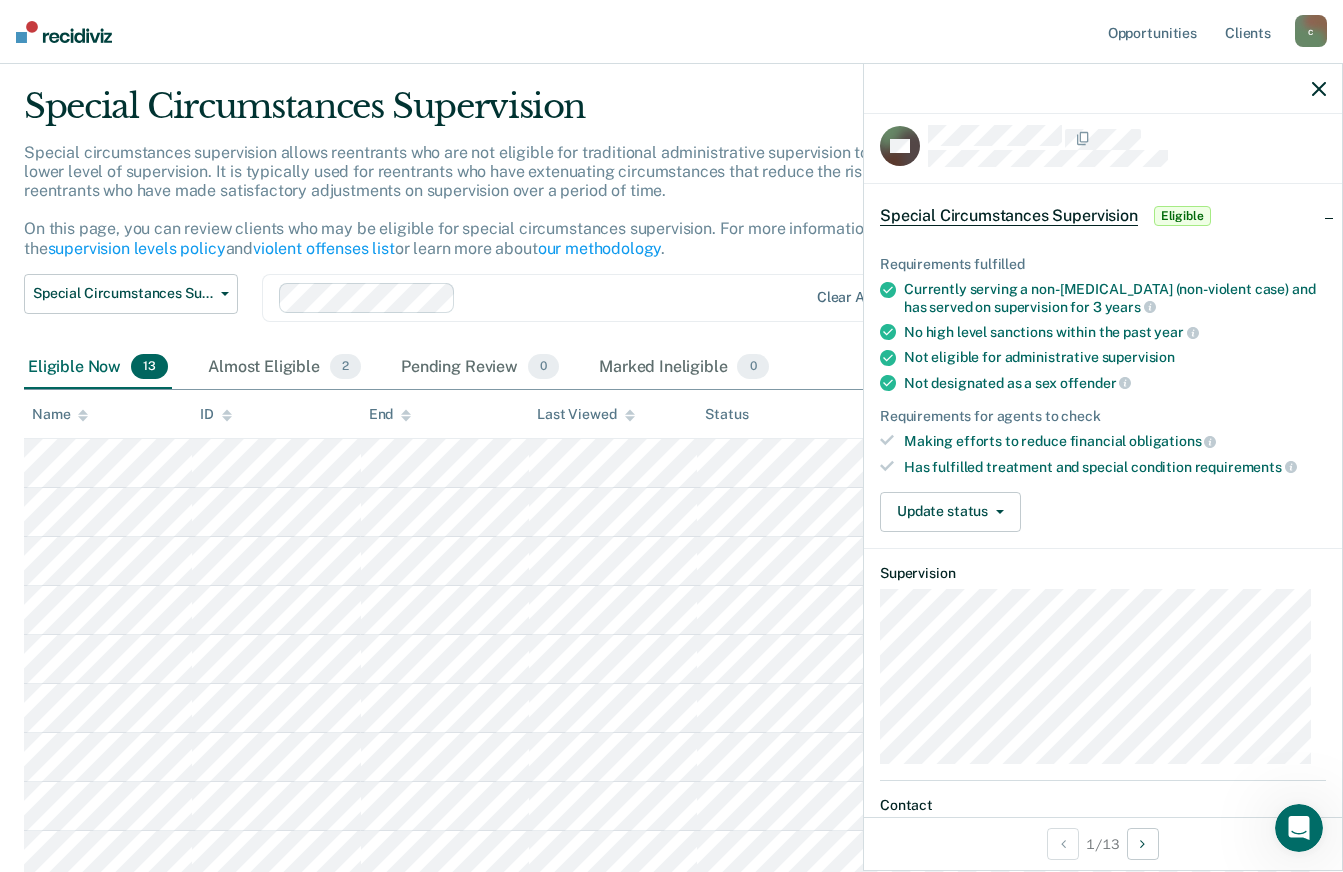click on "obligations" at bounding box center (1172, 441) 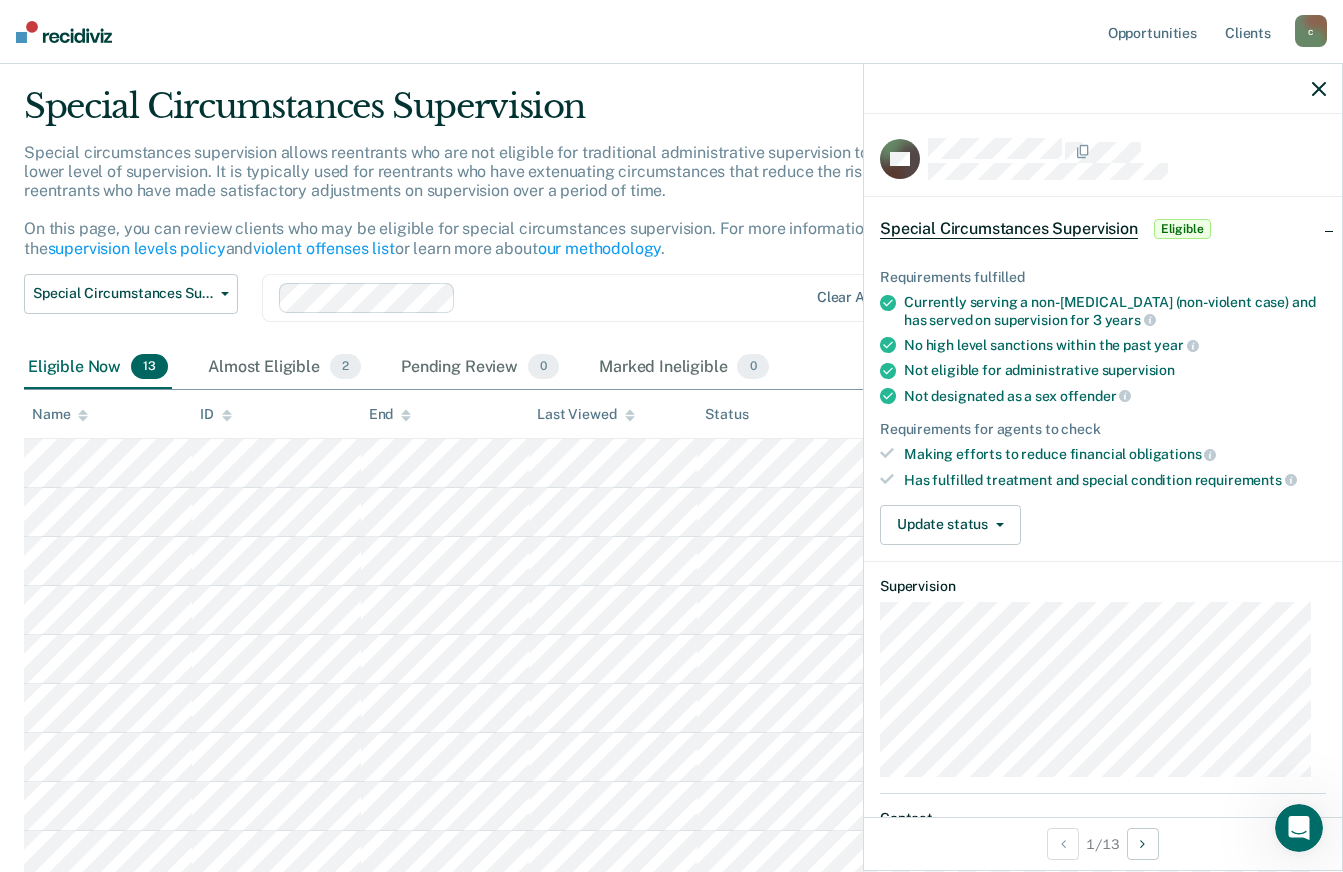 click 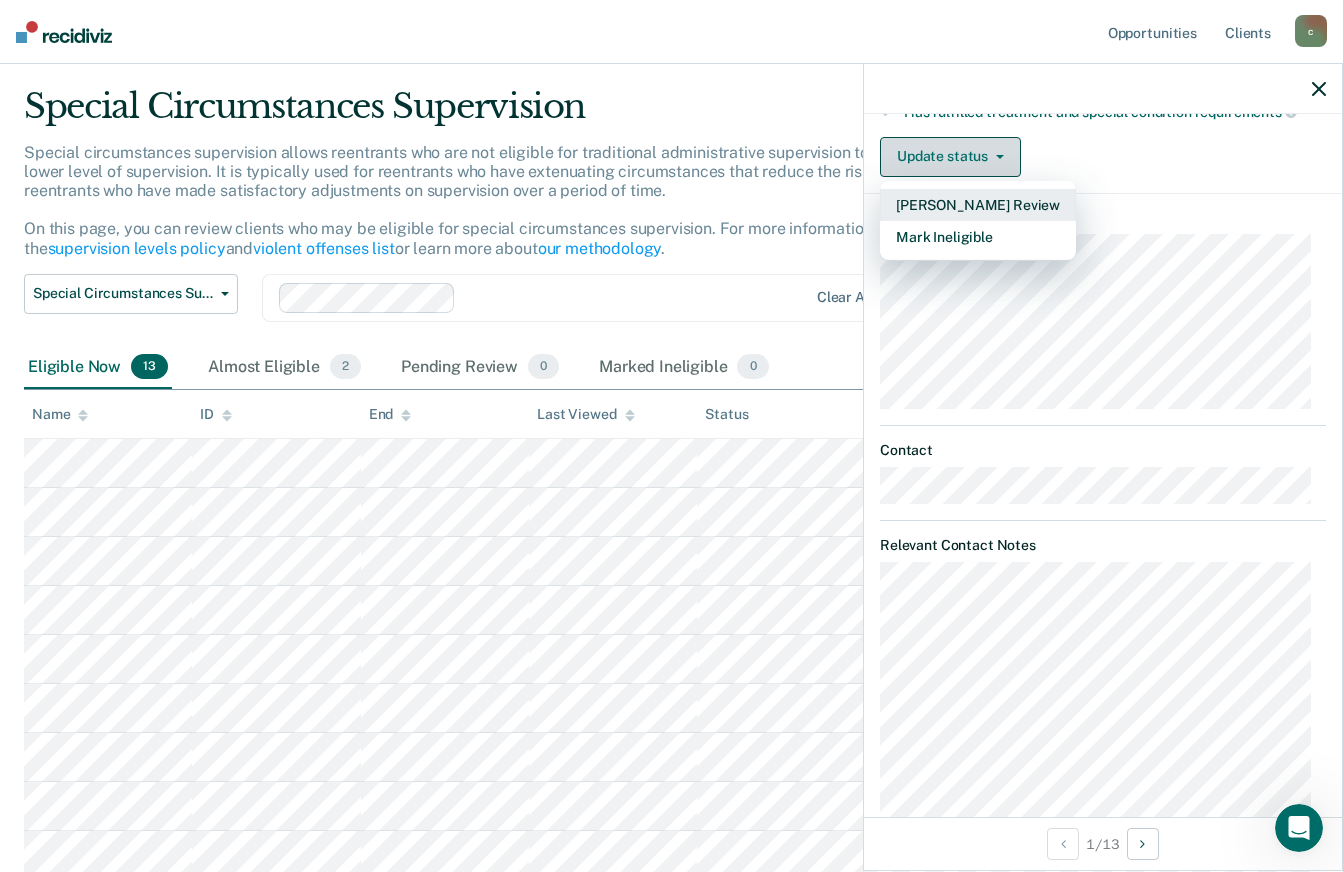 scroll, scrollTop: 438, scrollLeft: 0, axis: vertical 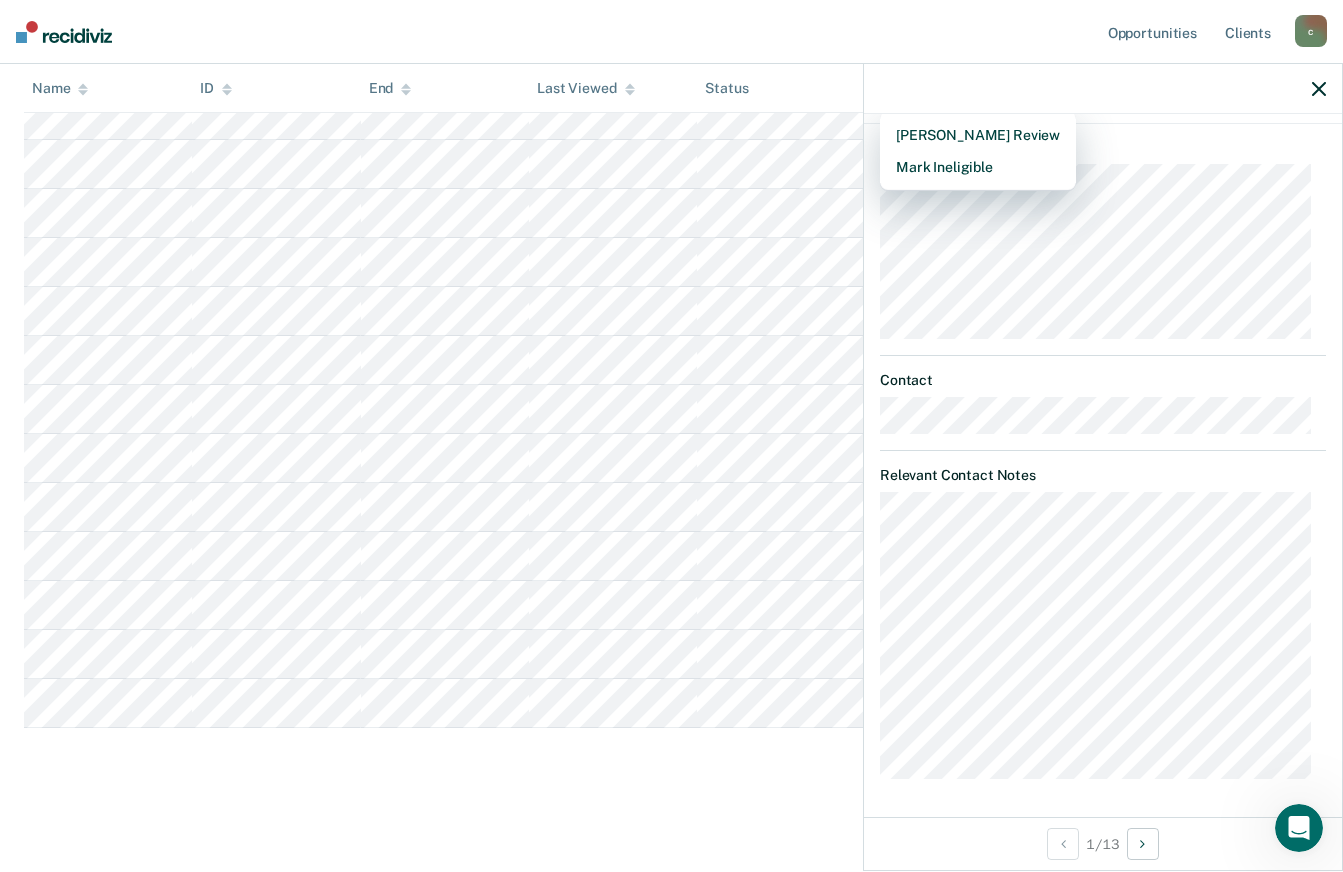 click 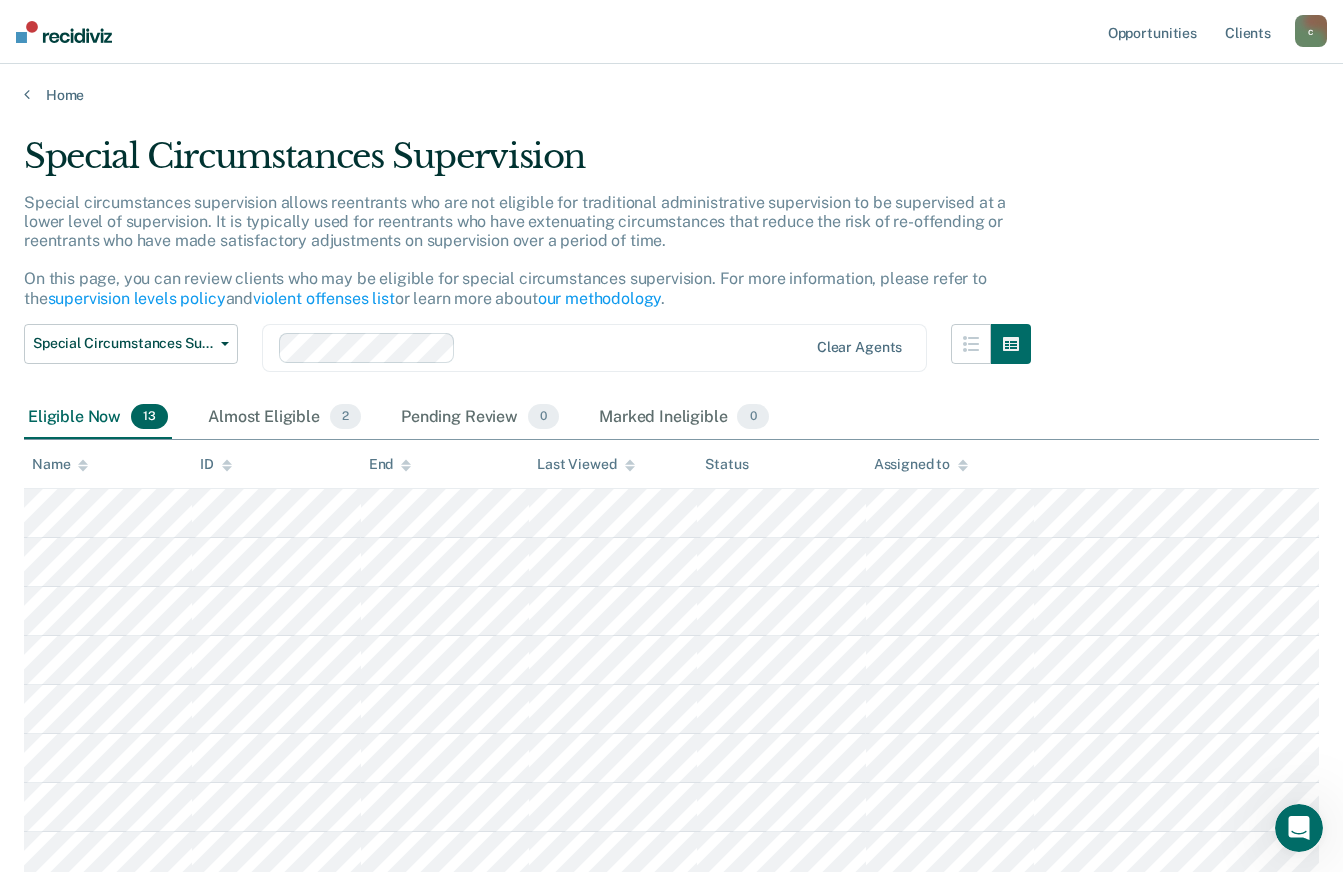 scroll, scrollTop: 0, scrollLeft: 0, axis: both 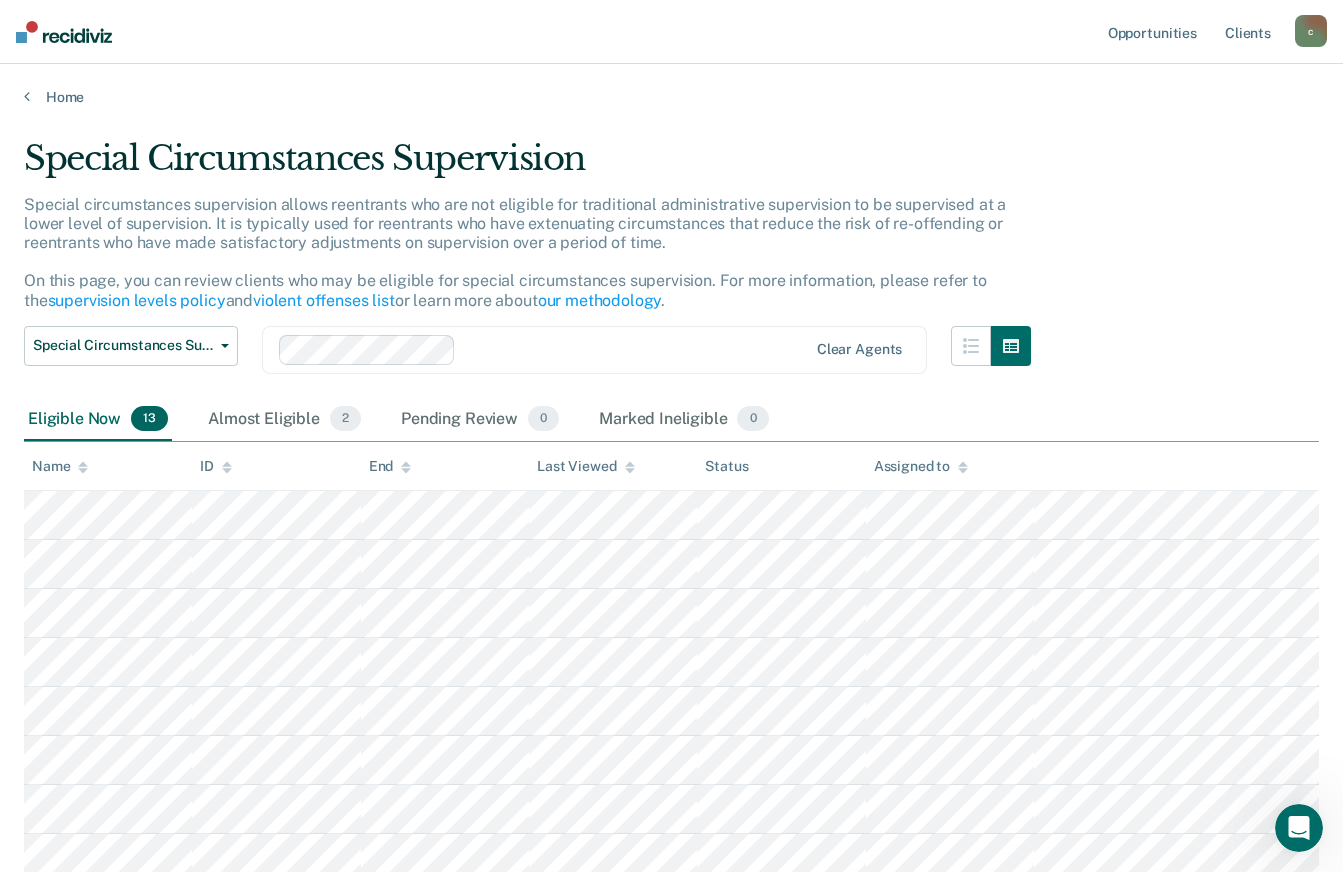 click on "13" at bounding box center [149, 419] 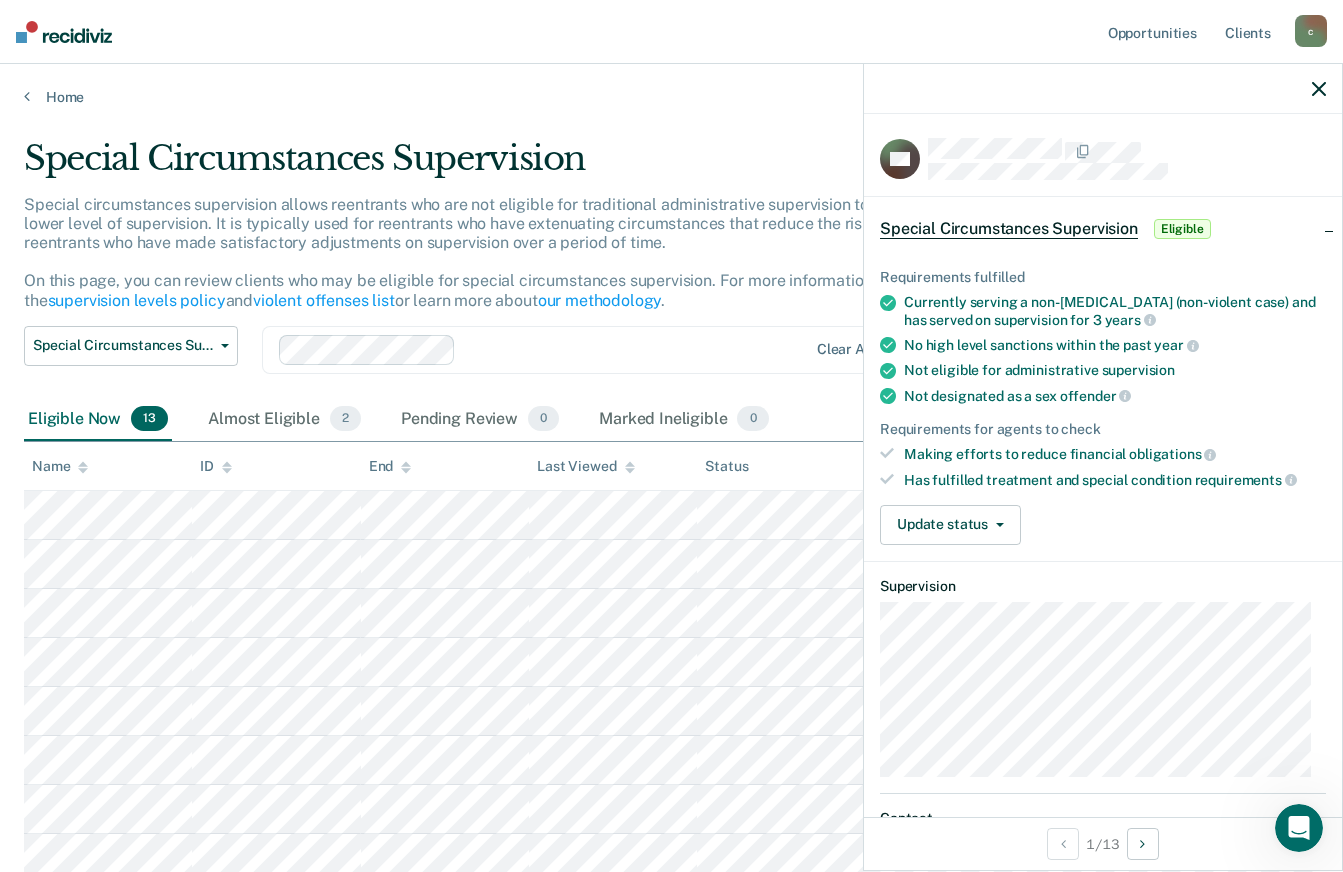 click on "Eligible" at bounding box center [1182, 229] 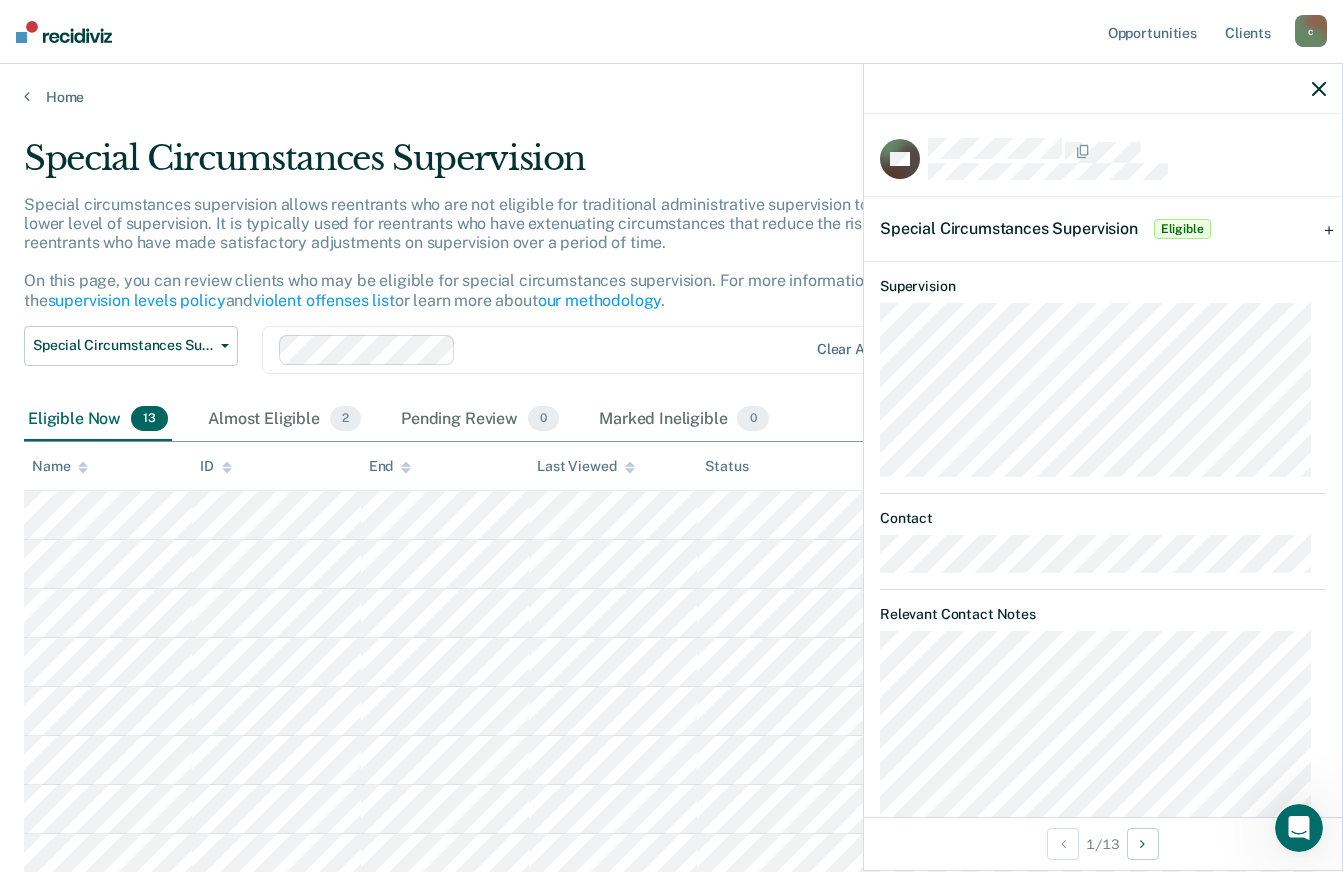 click on "Special Circumstances Supervision Eligible" at bounding box center [1103, 229] 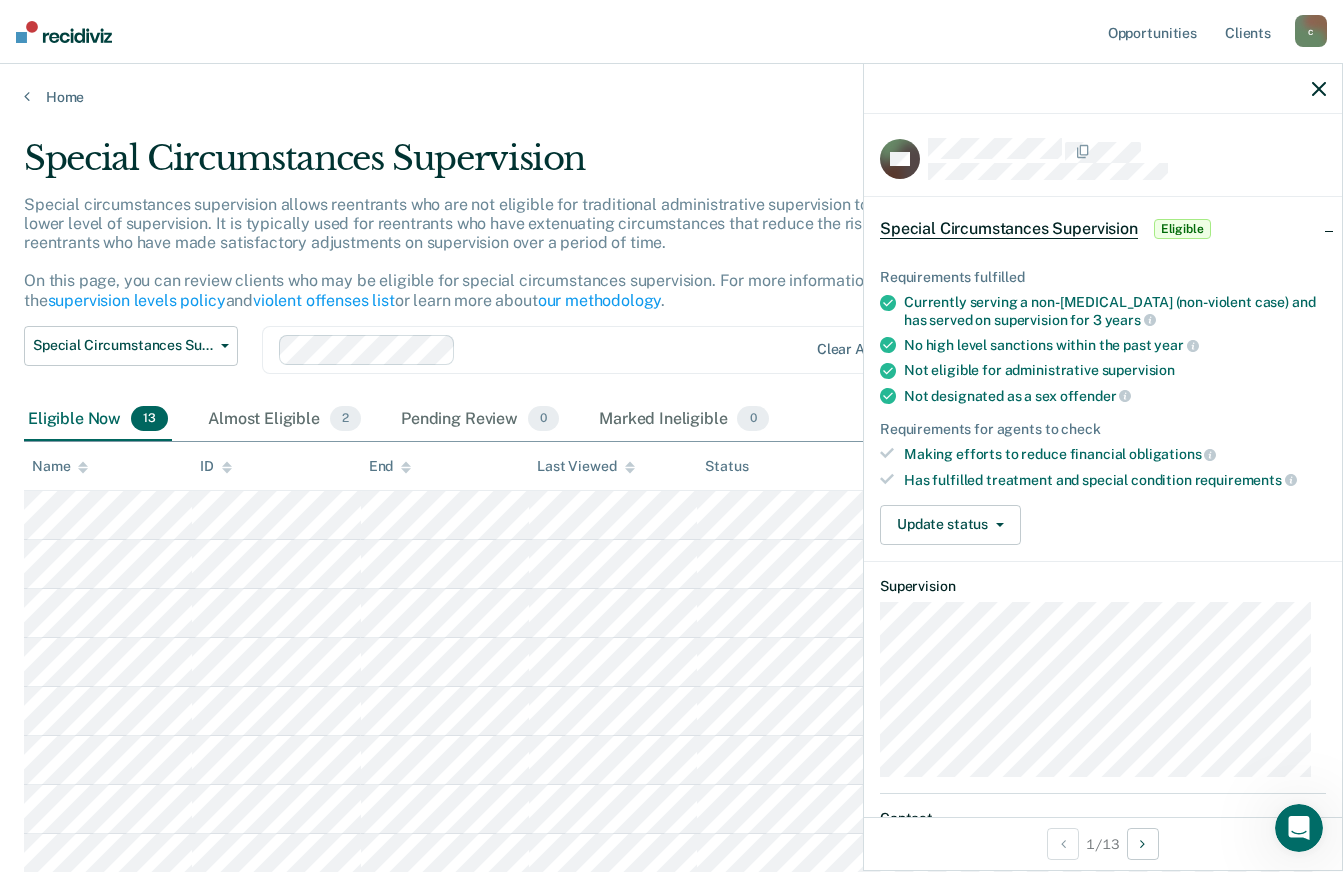 click on "Special Circumstances Supervision Eligible" at bounding box center (1103, 229) 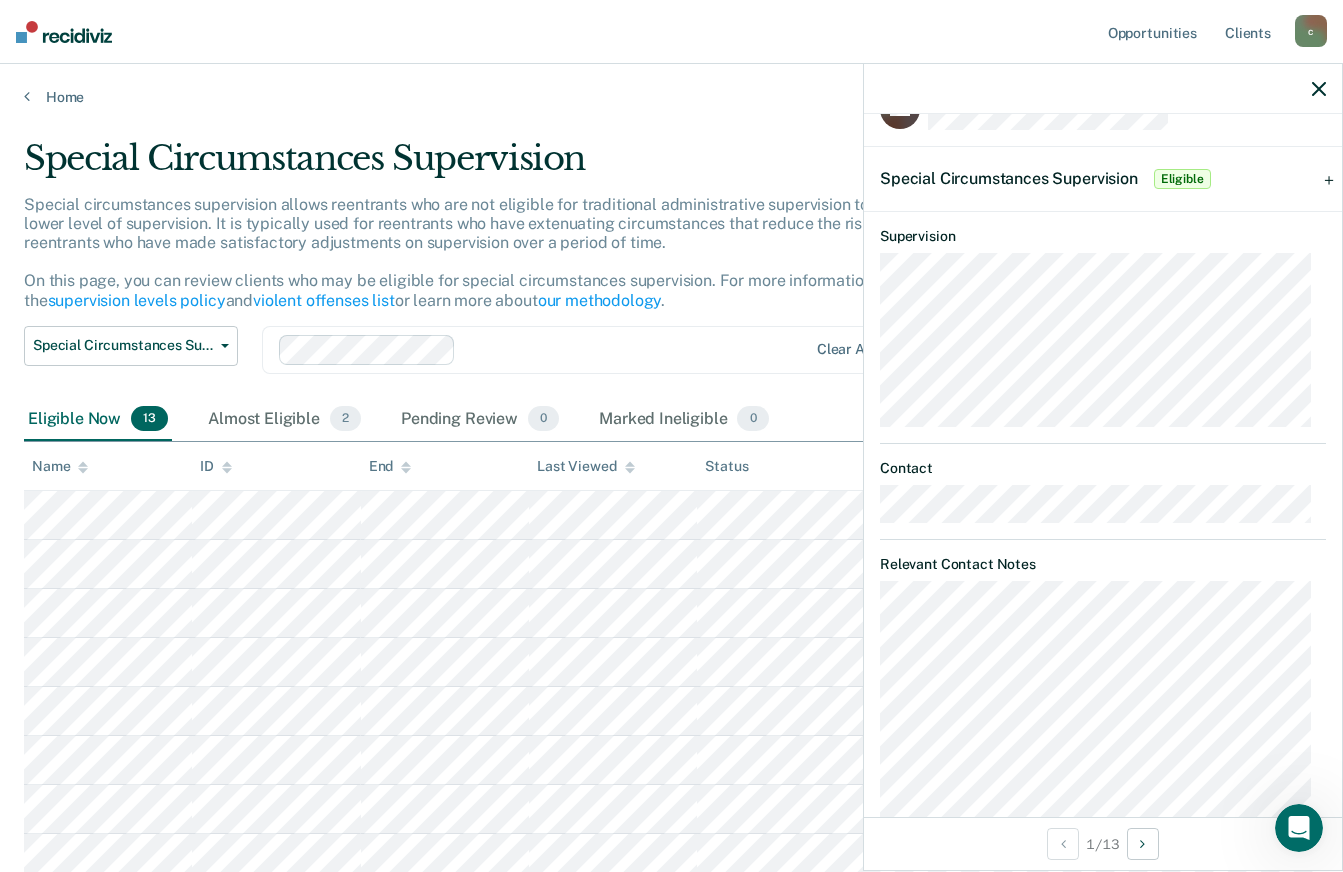 scroll, scrollTop: 138, scrollLeft: 0, axis: vertical 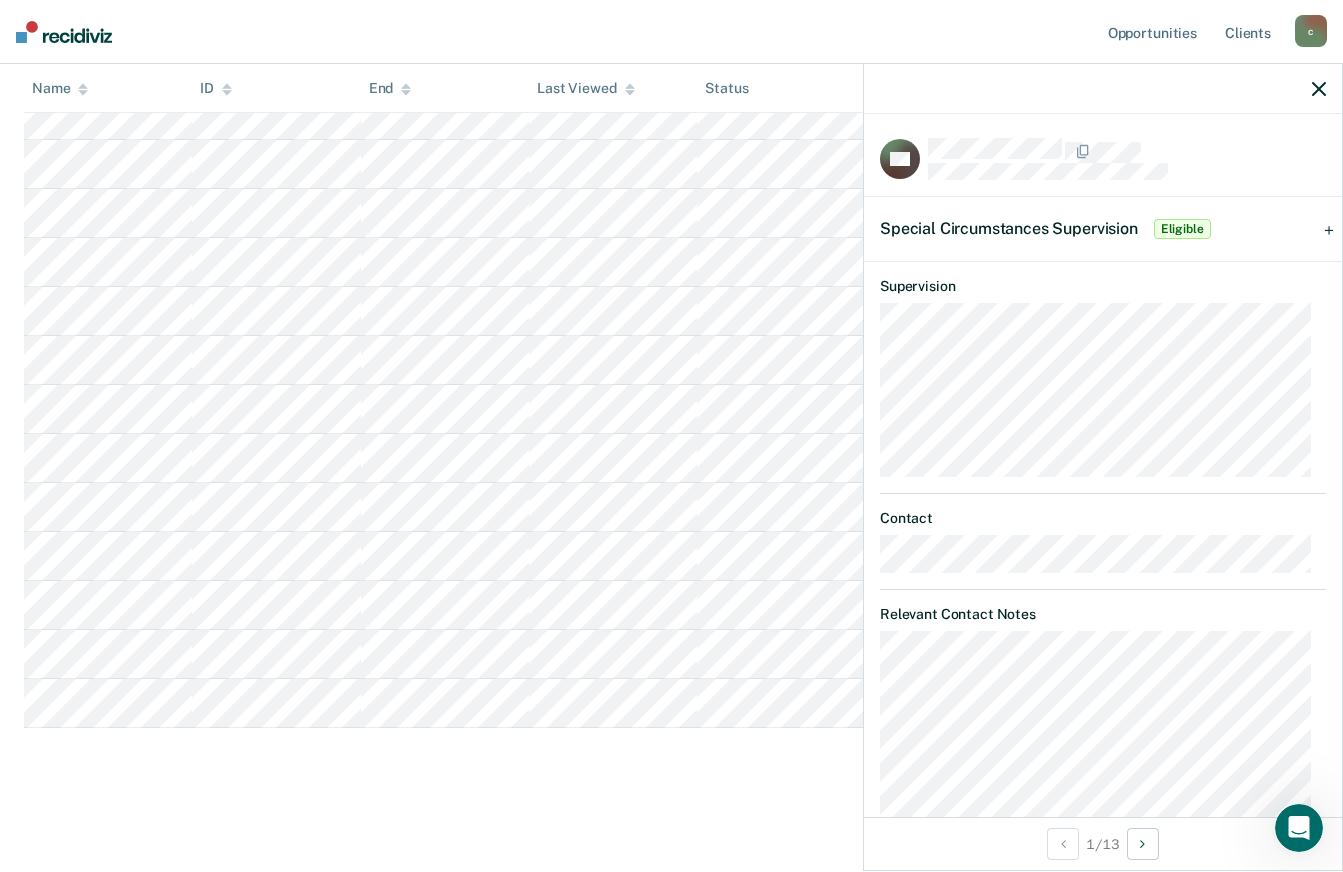 click on "Eligible" at bounding box center (1182, 229) 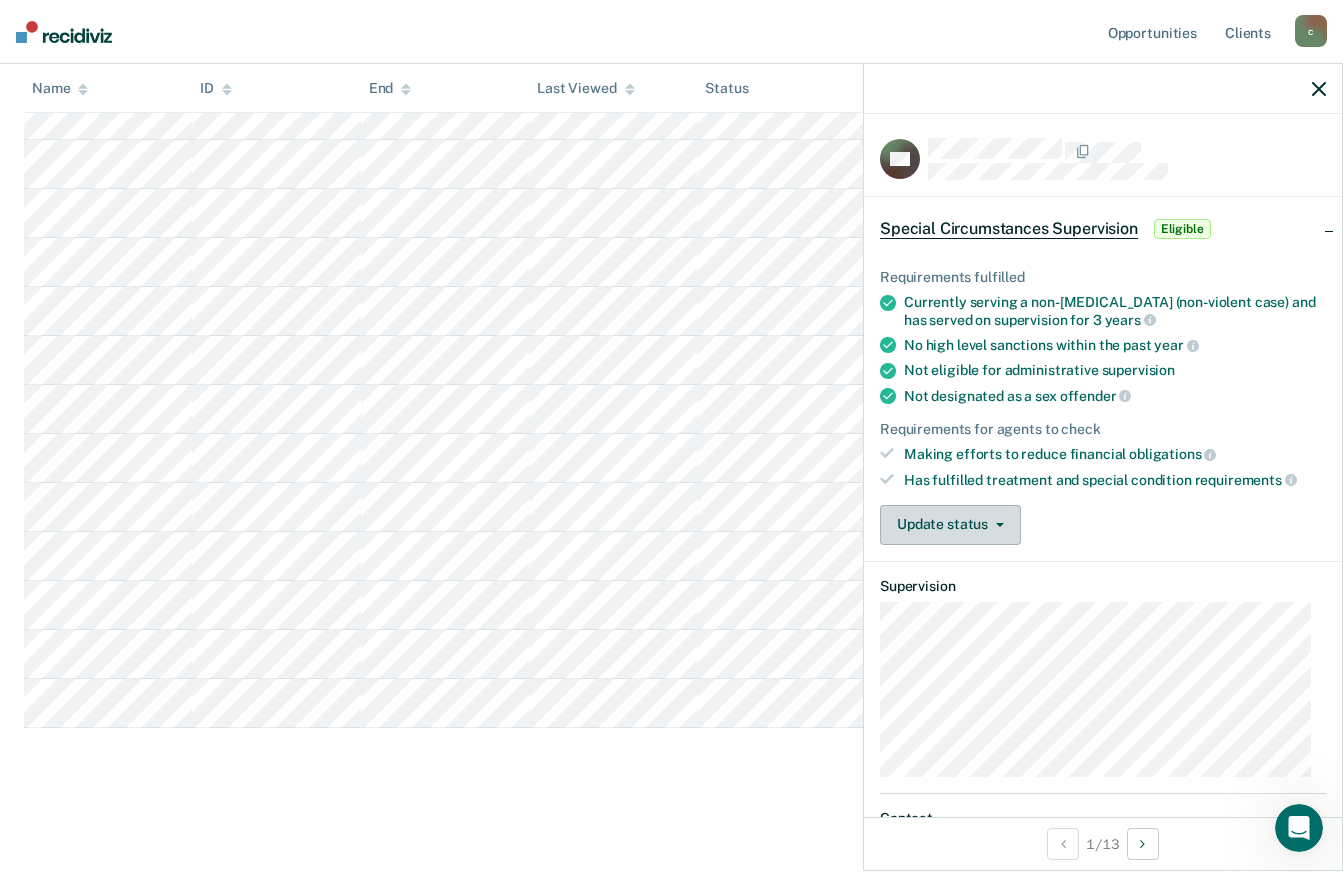 click on "Update status" at bounding box center [950, 525] 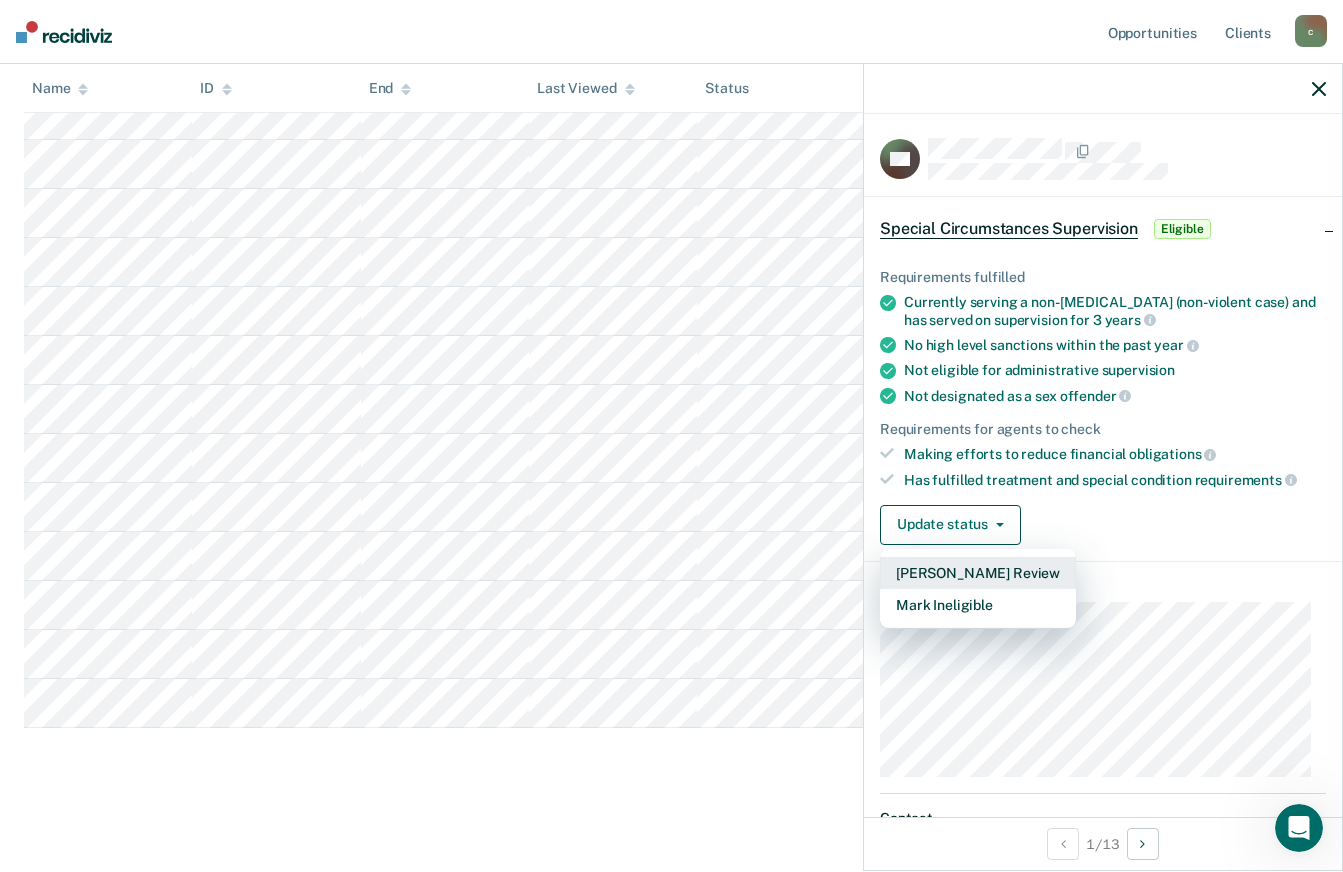 click on "[PERSON_NAME] Review" at bounding box center (978, 573) 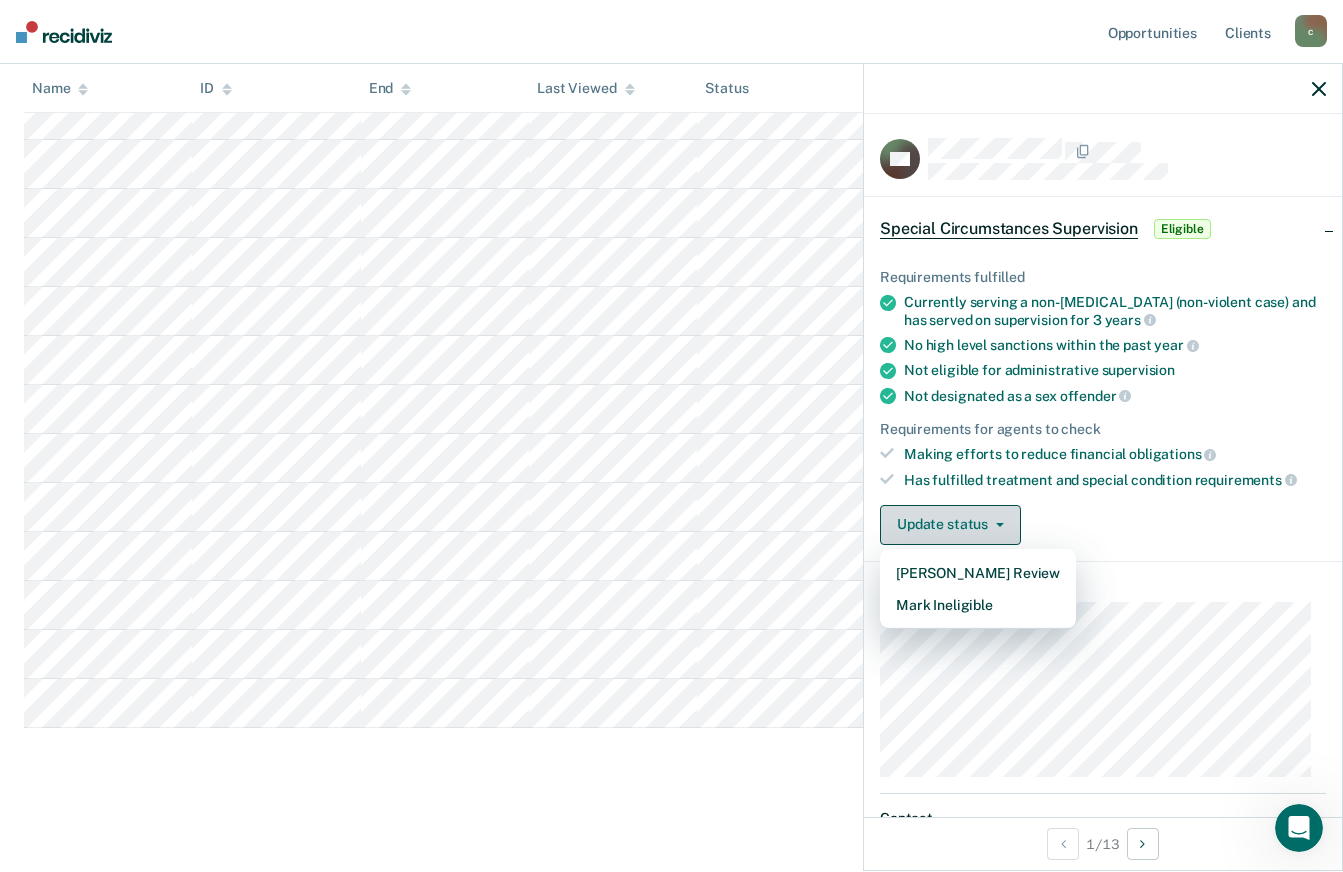 scroll, scrollTop: 351, scrollLeft: 0, axis: vertical 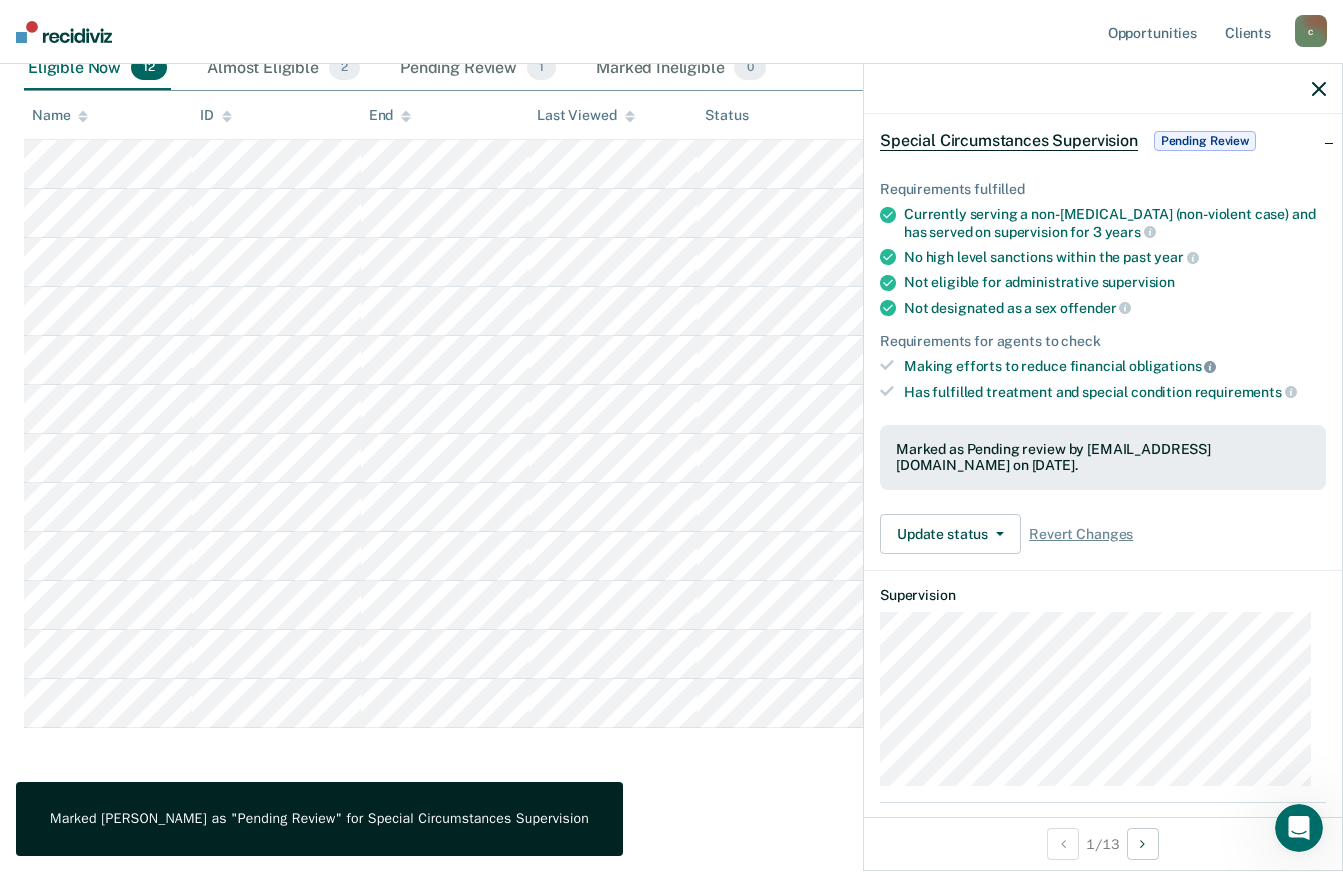 click 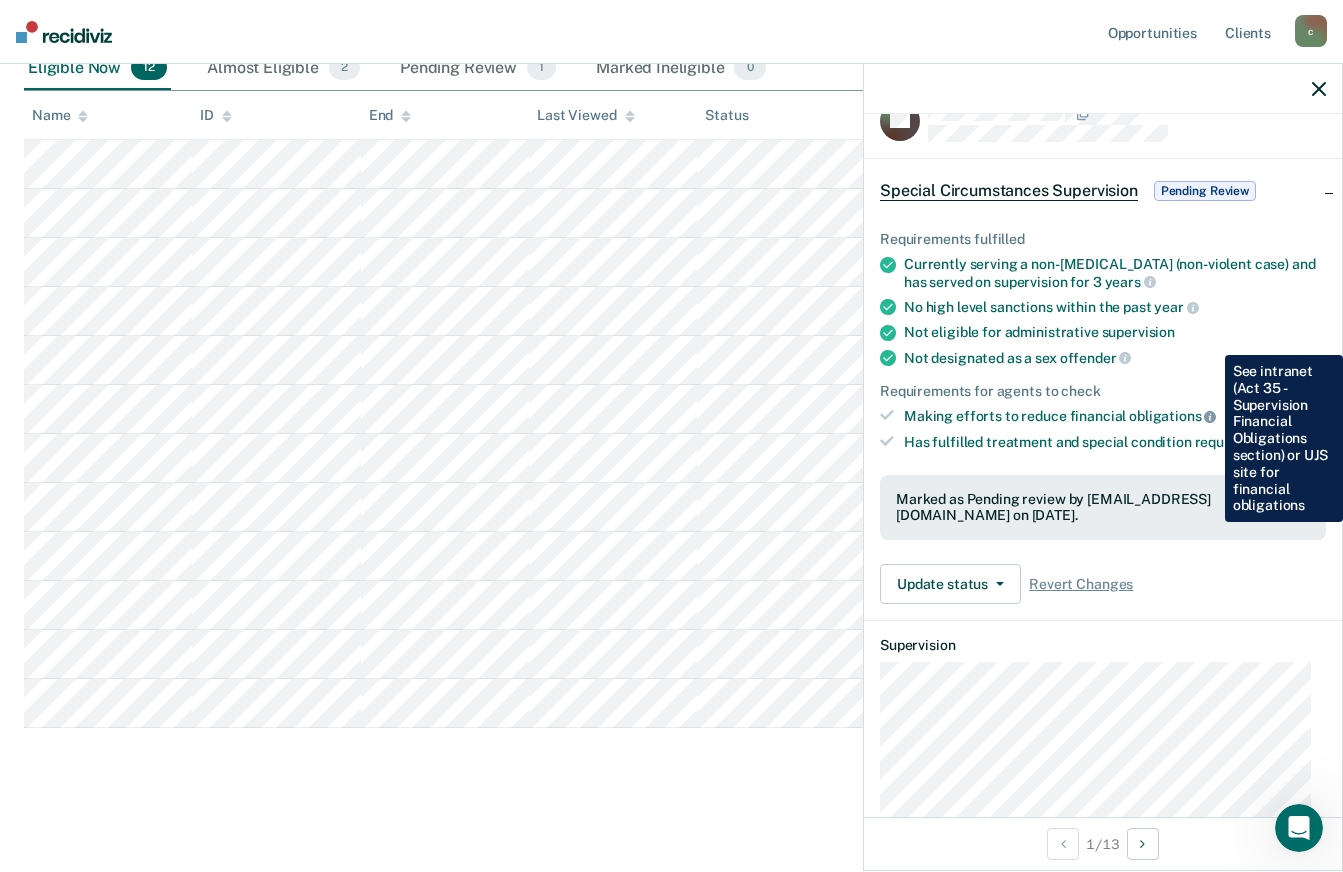 scroll, scrollTop: 0, scrollLeft: 0, axis: both 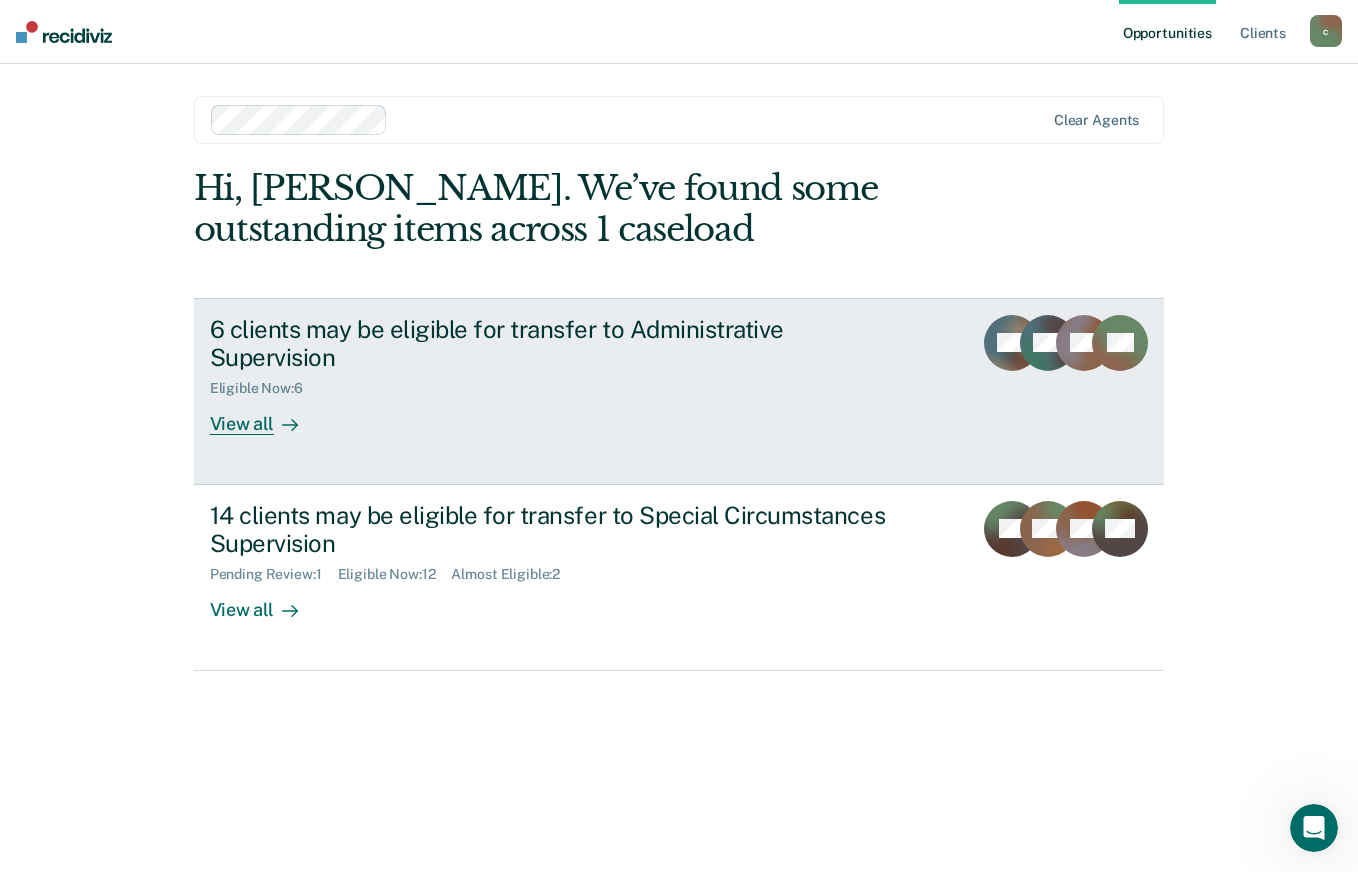click on "6 clients may be eligible for transfer to Administrative Supervision" at bounding box center [561, 344] 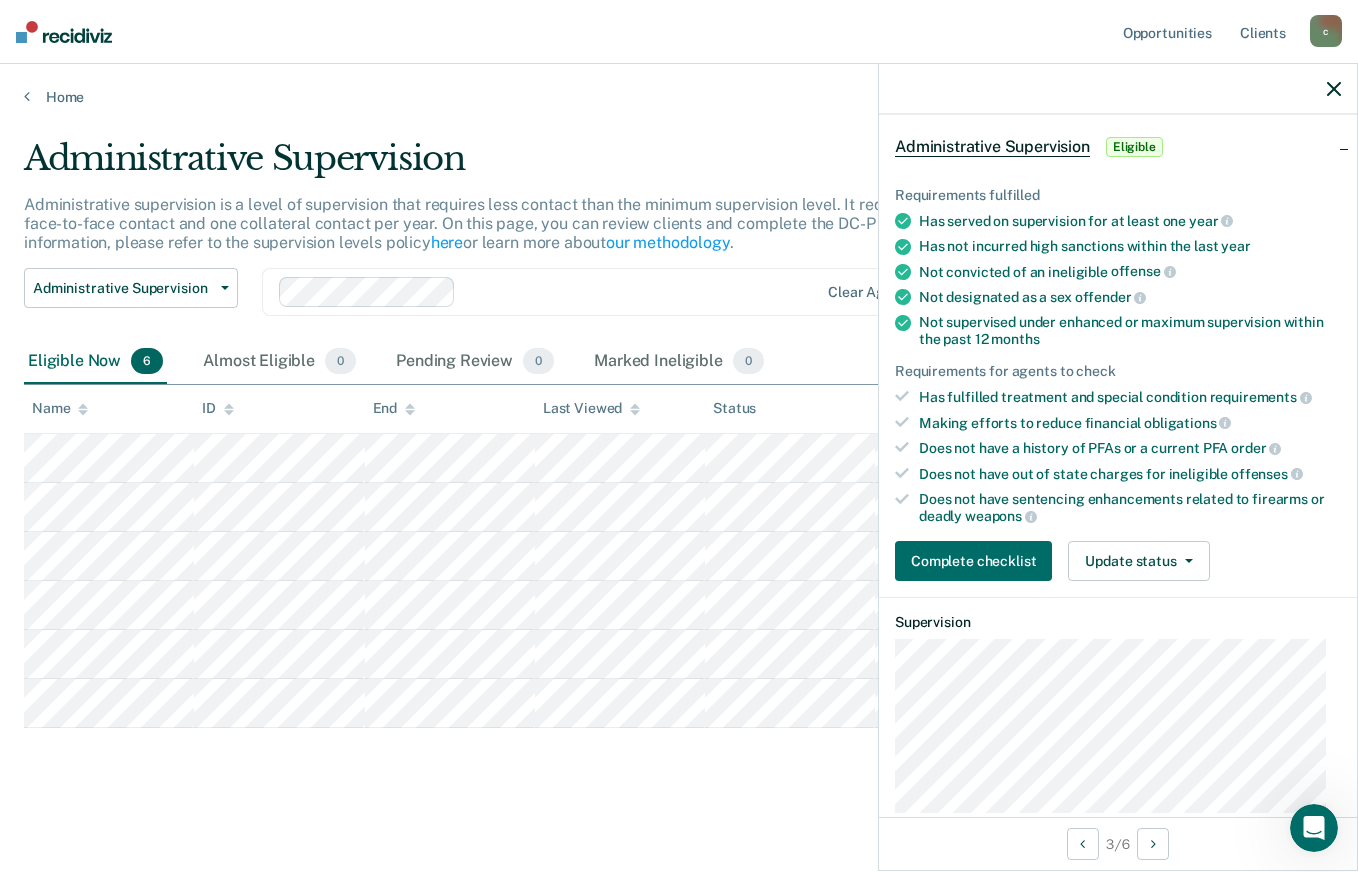 scroll, scrollTop: 84, scrollLeft: 0, axis: vertical 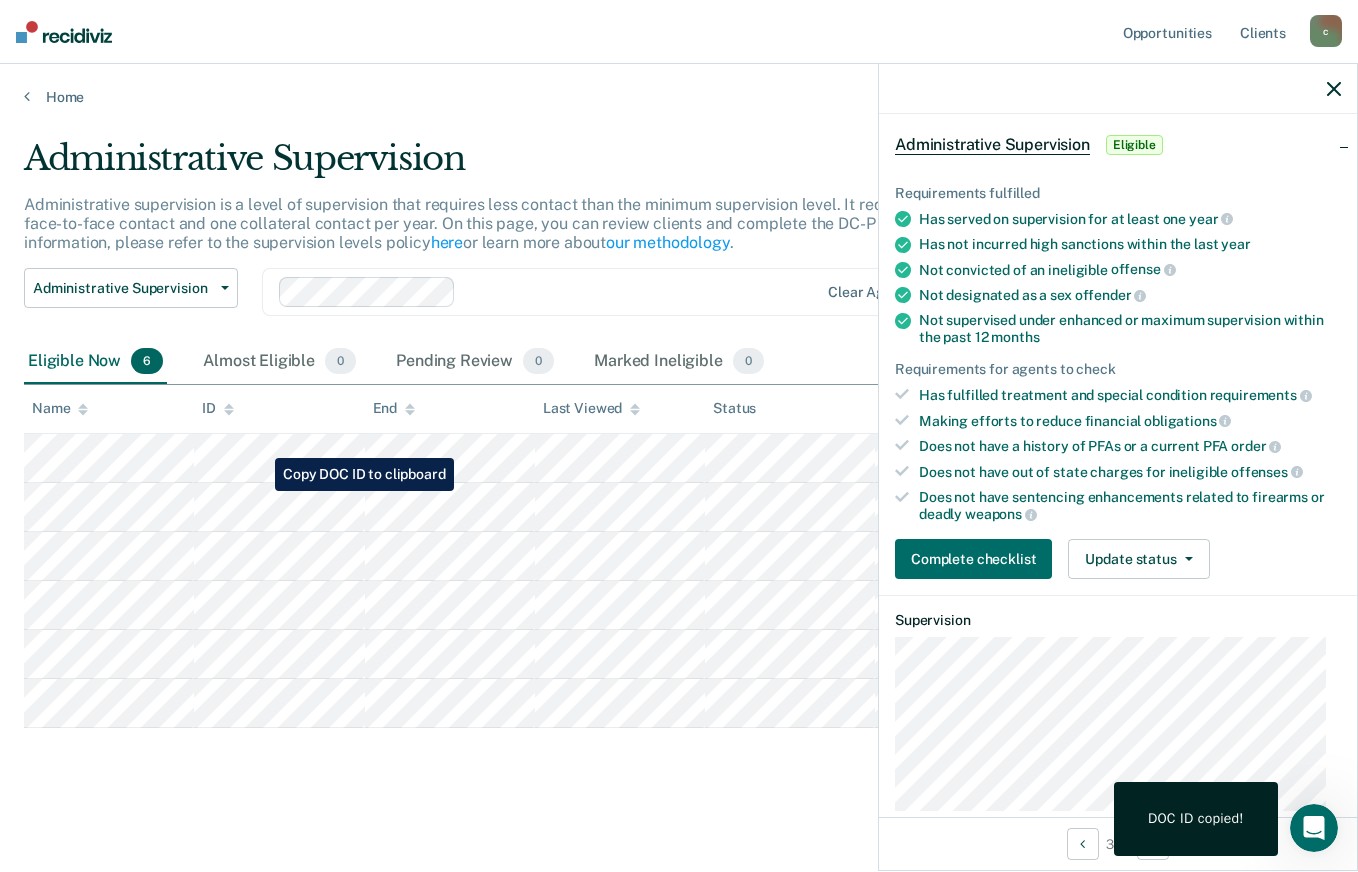 click 